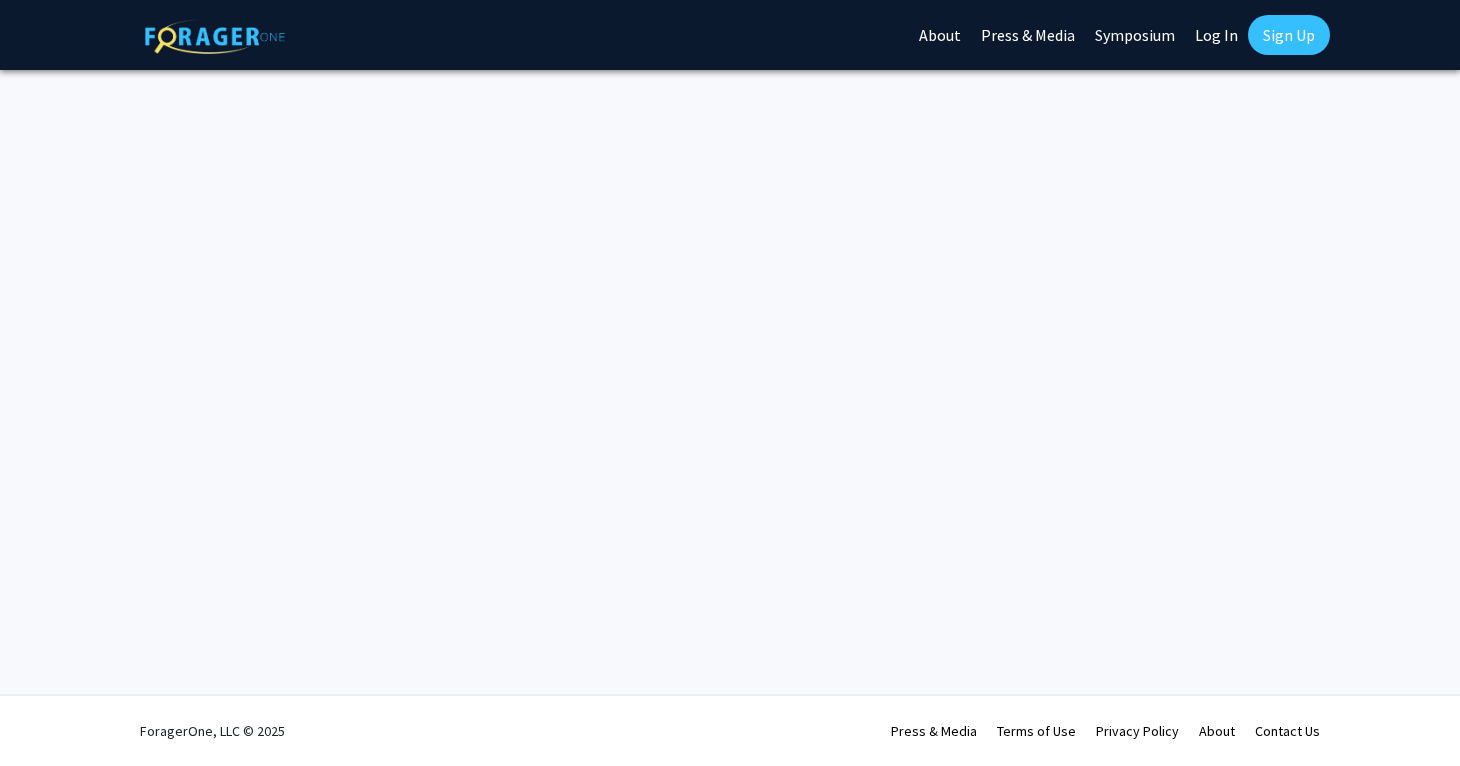 scroll, scrollTop: 0, scrollLeft: 0, axis: both 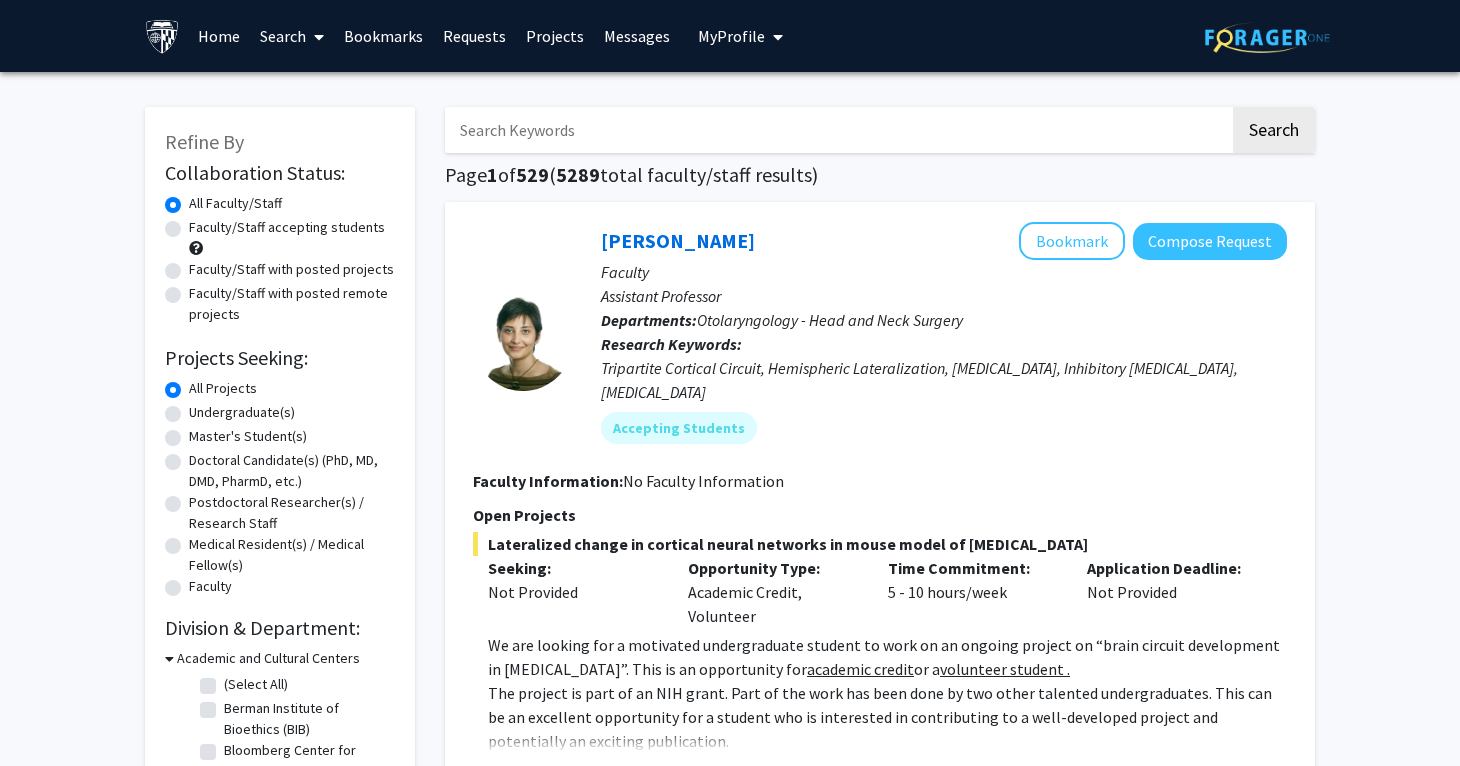 click at bounding box center (837, 130) 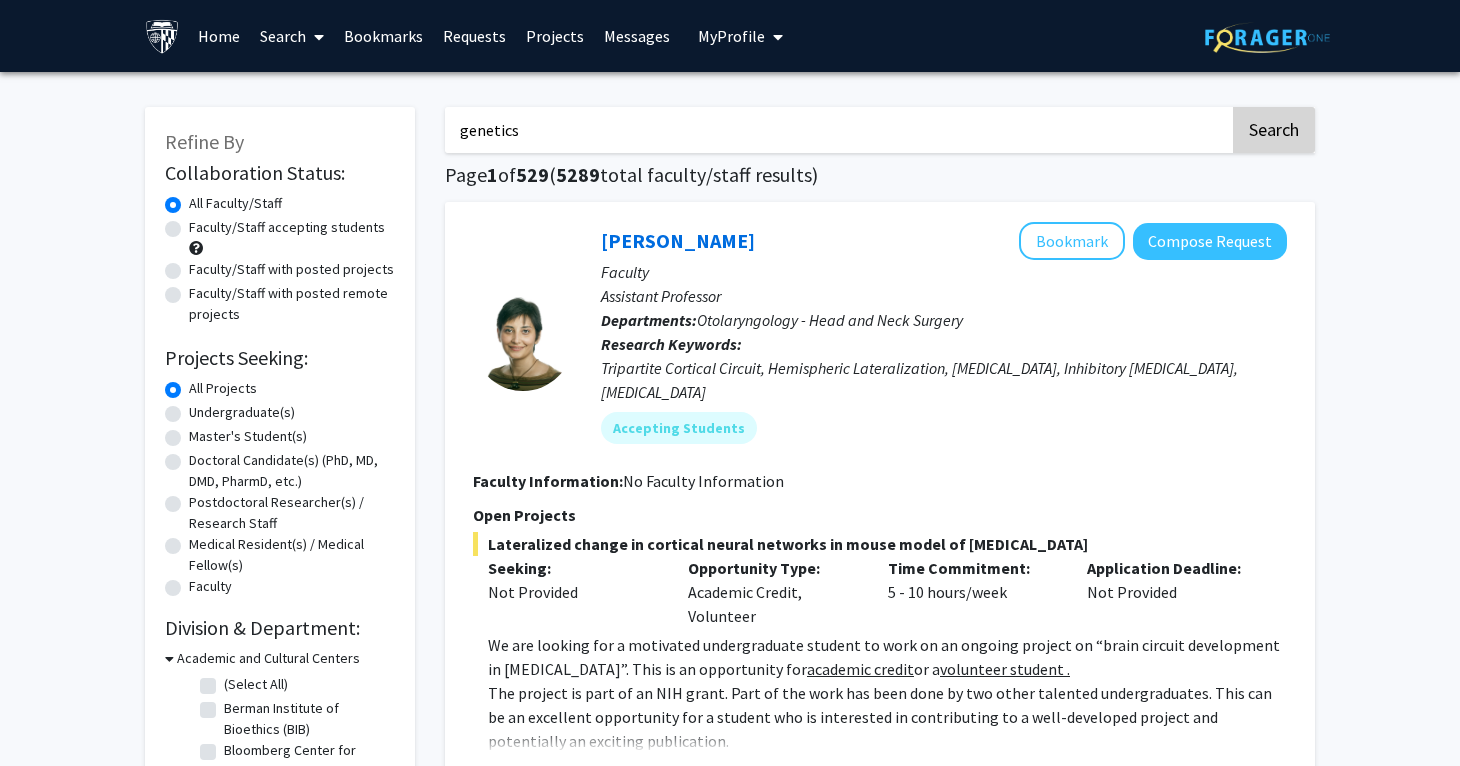 type on "genetics" 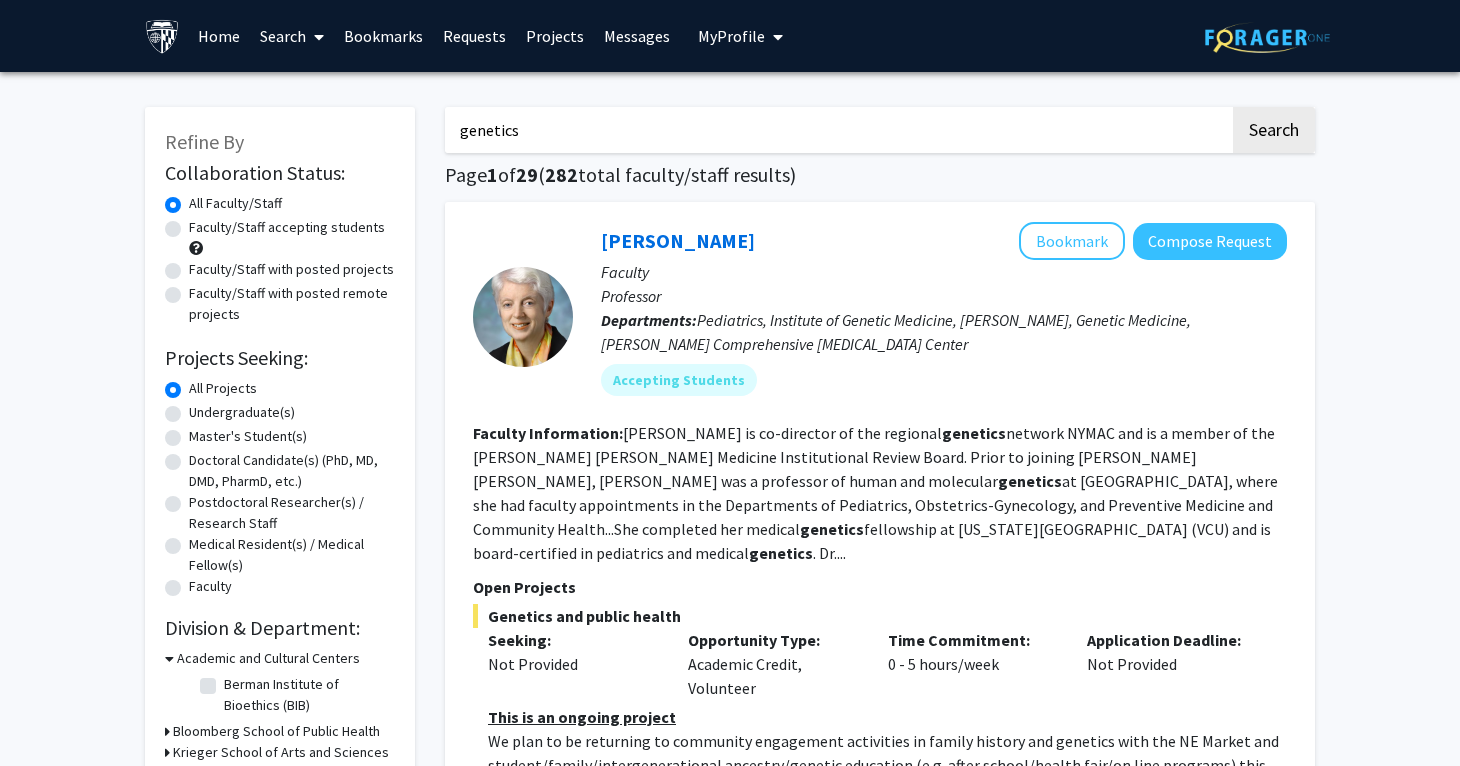 scroll, scrollTop: 0, scrollLeft: 0, axis: both 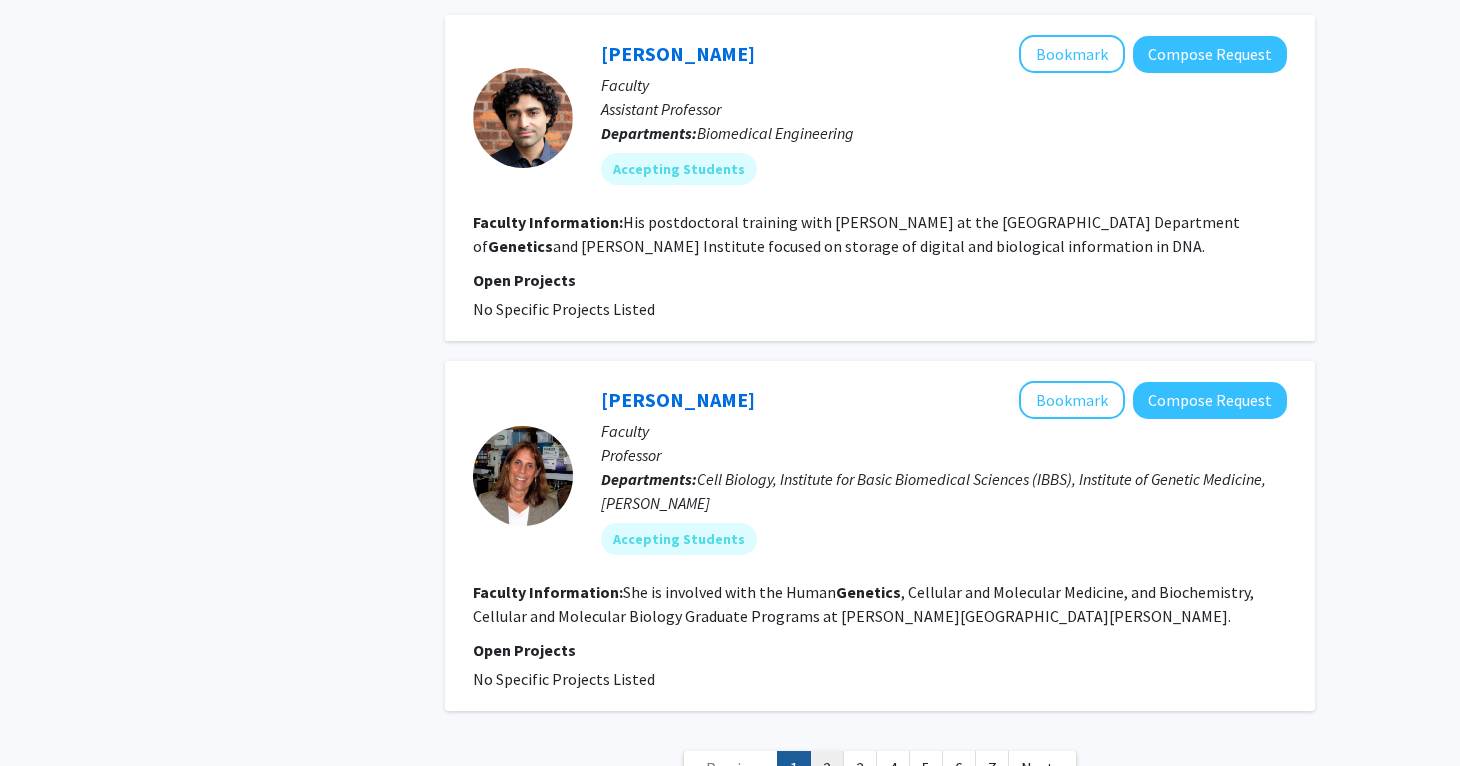 click on "2" 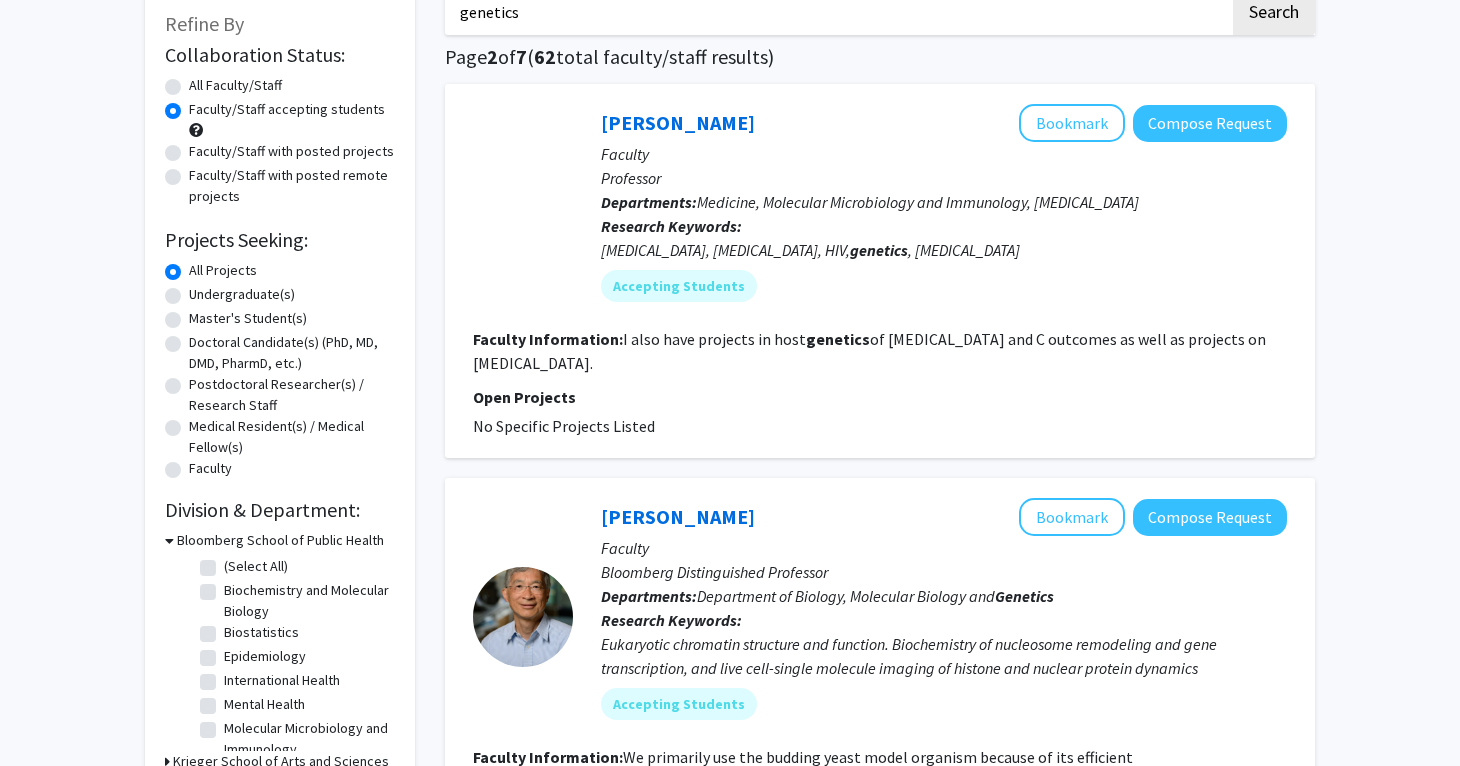 scroll, scrollTop: 120, scrollLeft: 0, axis: vertical 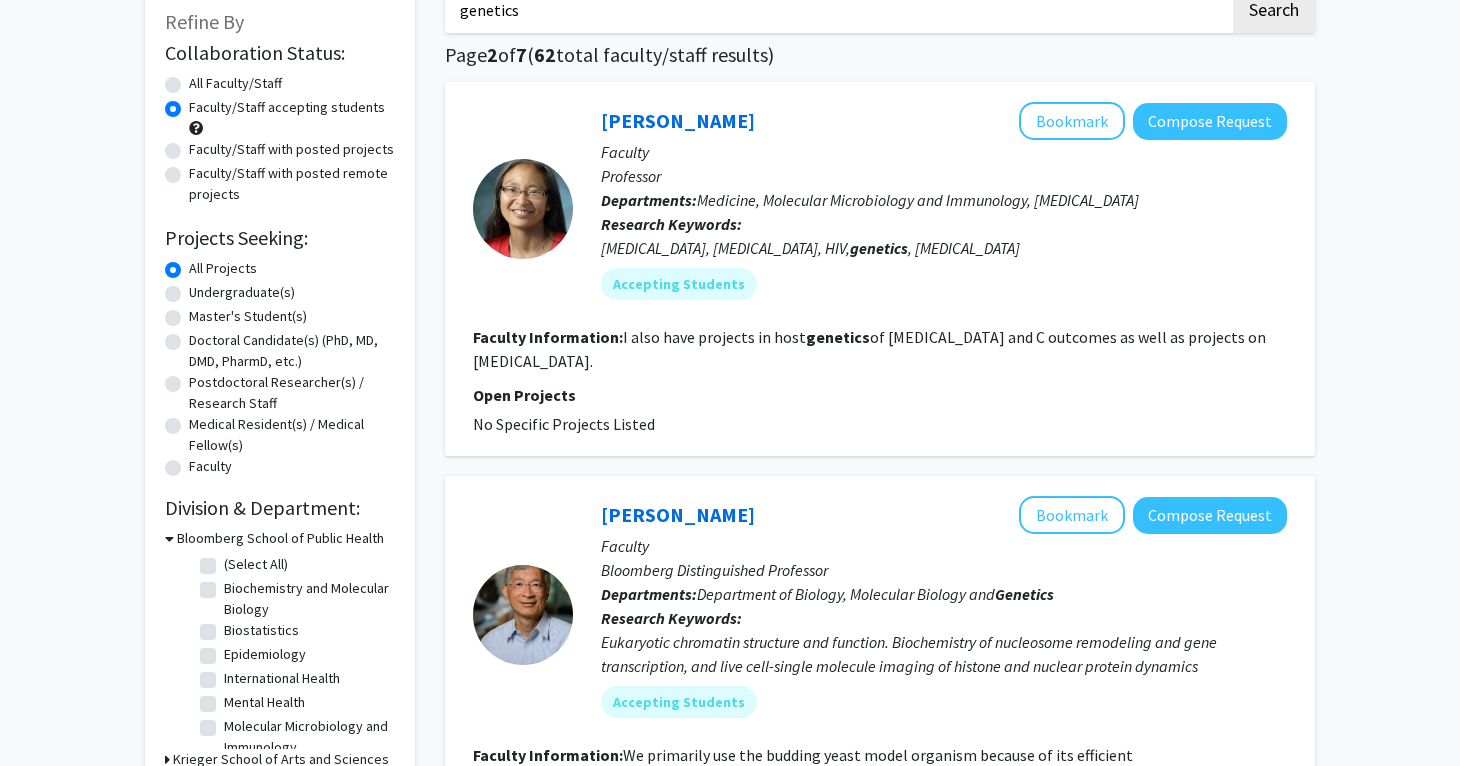 drag, startPoint x: 593, startPoint y: 117, endPoint x: 1183, endPoint y: 203, distance: 596.23486 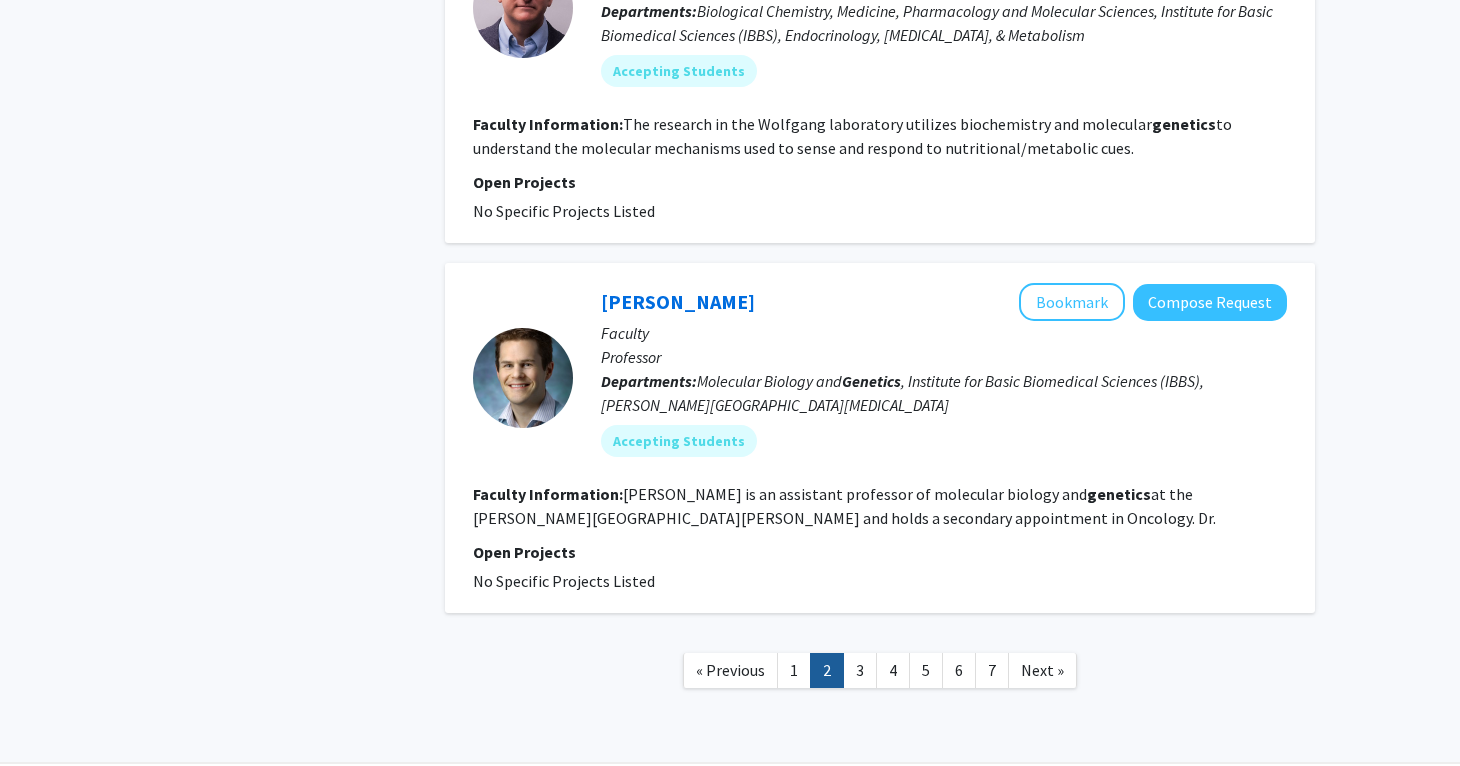 scroll, scrollTop: 3603, scrollLeft: 0, axis: vertical 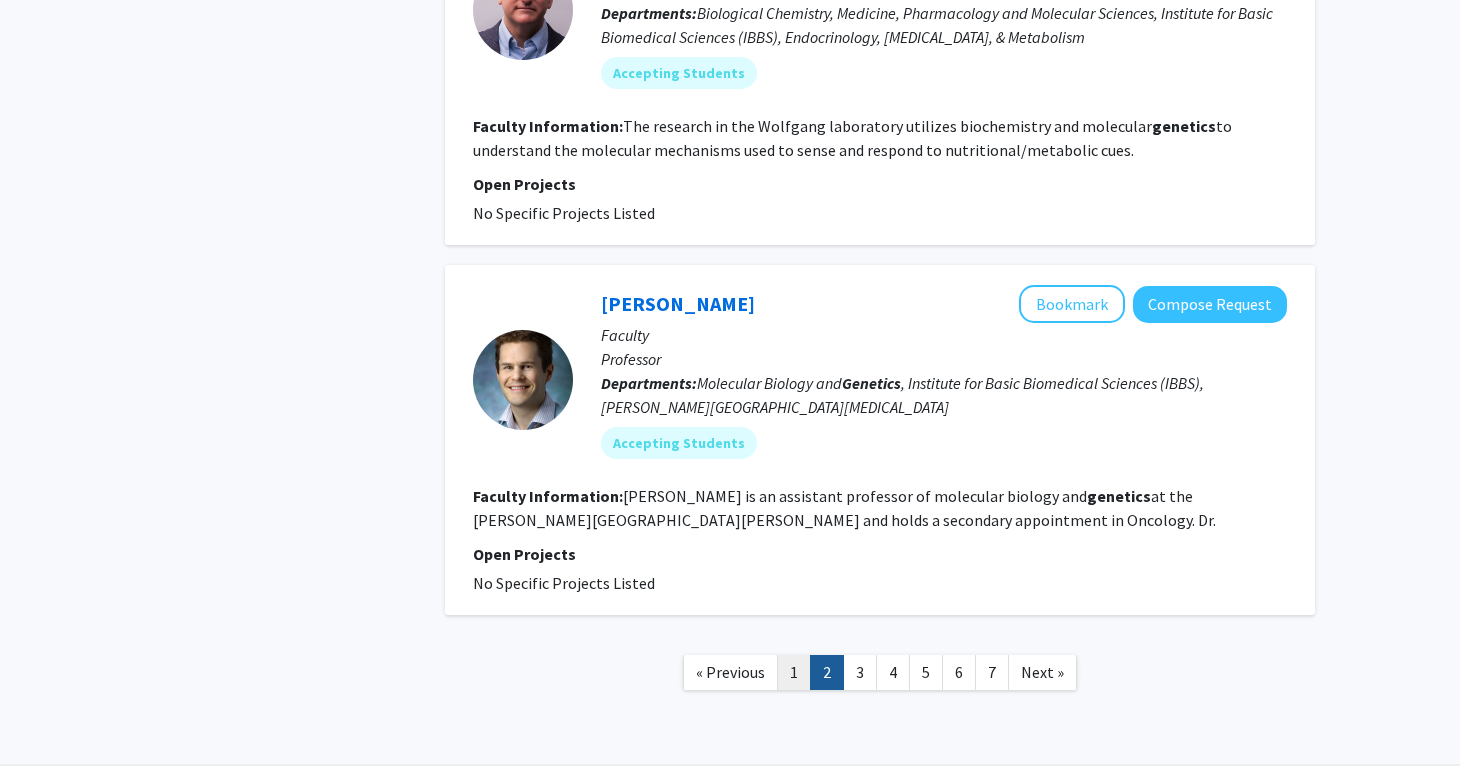 click on "1" 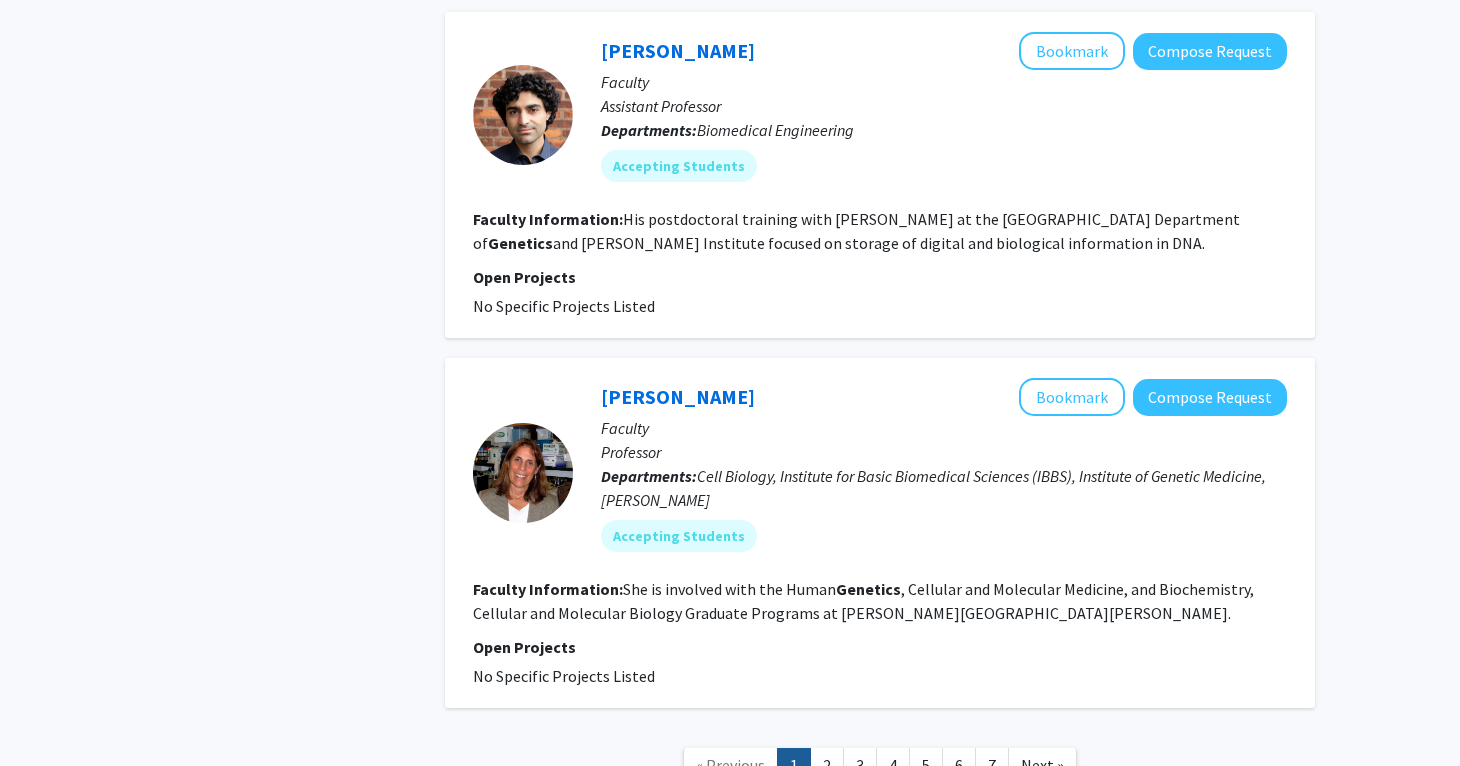 scroll, scrollTop: 4000, scrollLeft: 0, axis: vertical 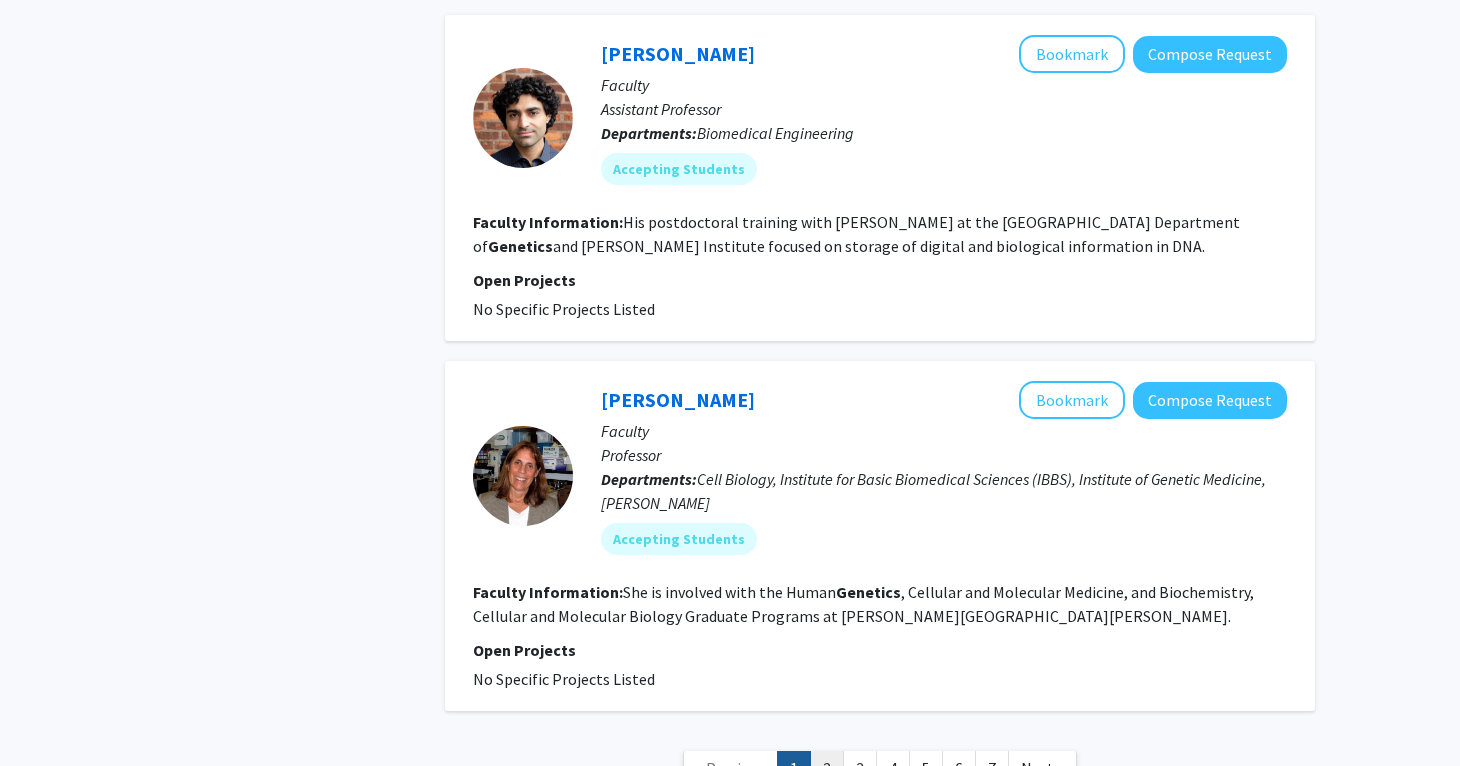 click on "2" 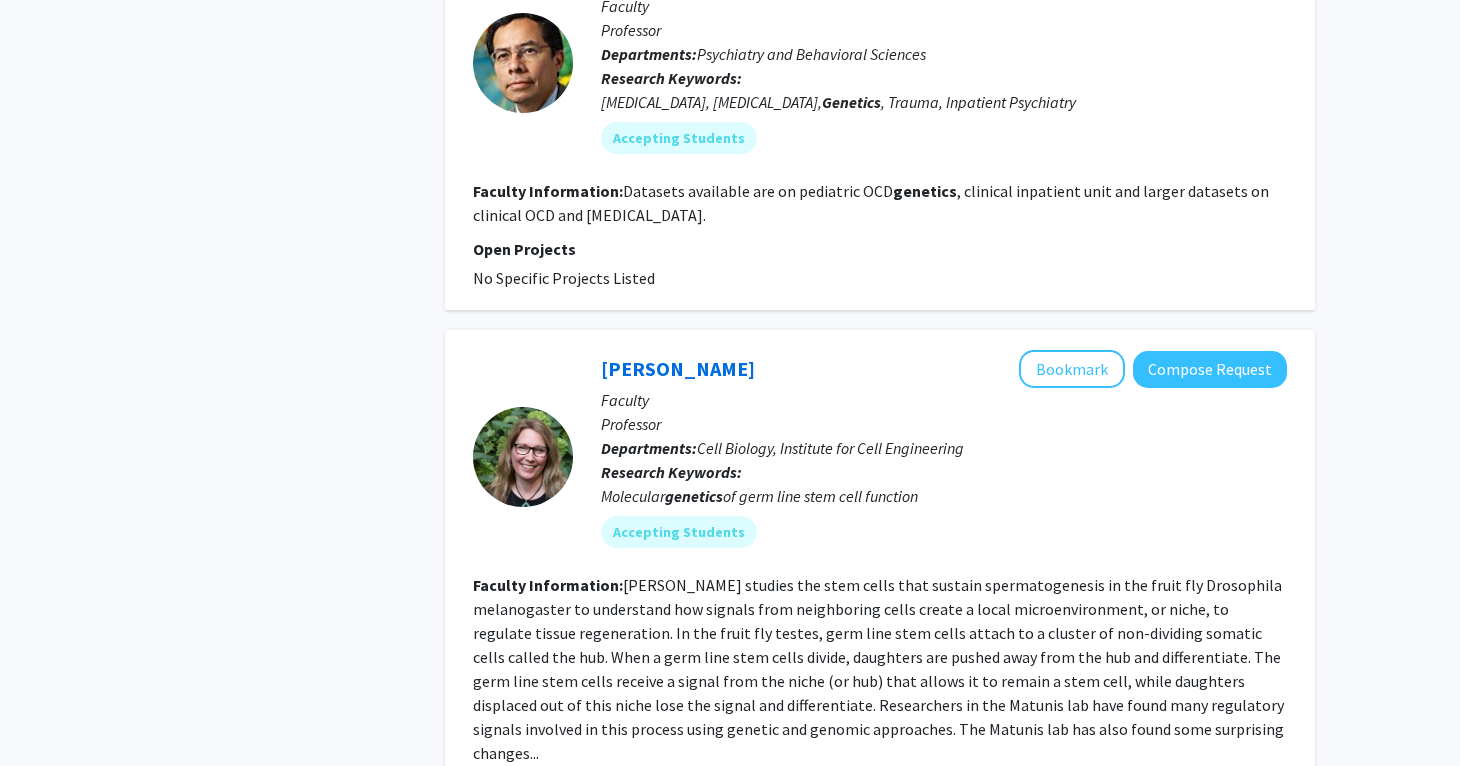 scroll, scrollTop: 1520, scrollLeft: 0, axis: vertical 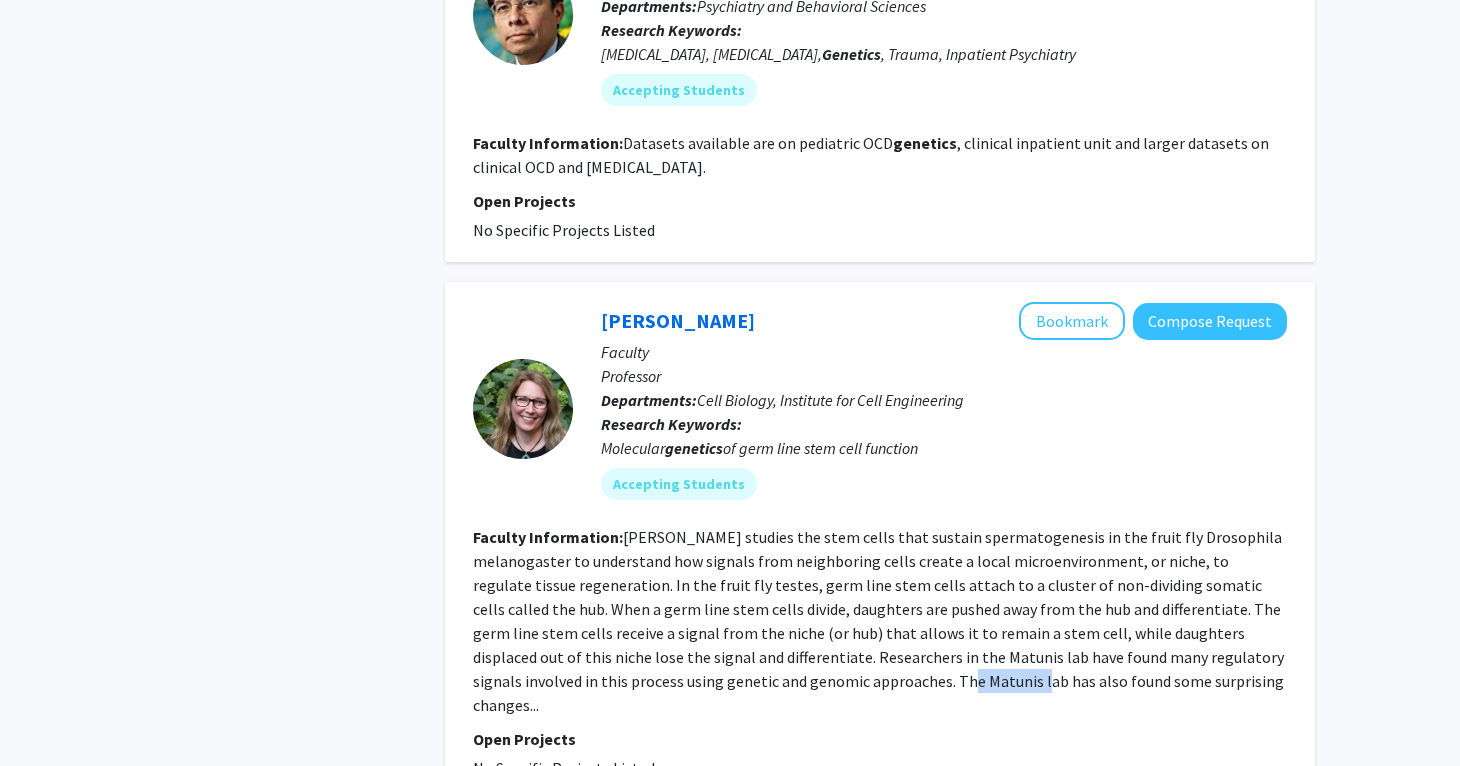 drag, startPoint x: 824, startPoint y: 660, endPoint x: 900, endPoint y: 667, distance: 76.321686 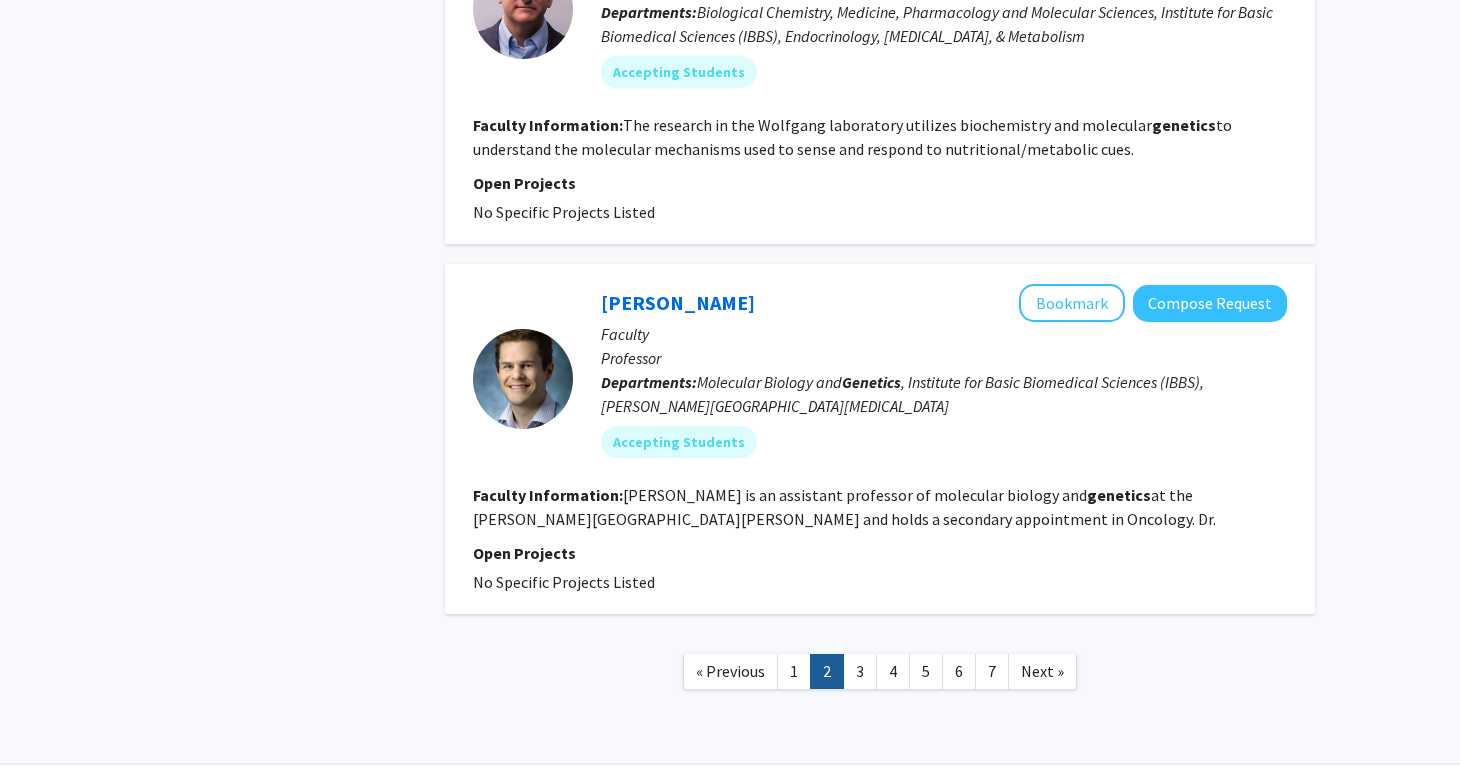 scroll, scrollTop: 3603, scrollLeft: 0, axis: vertical 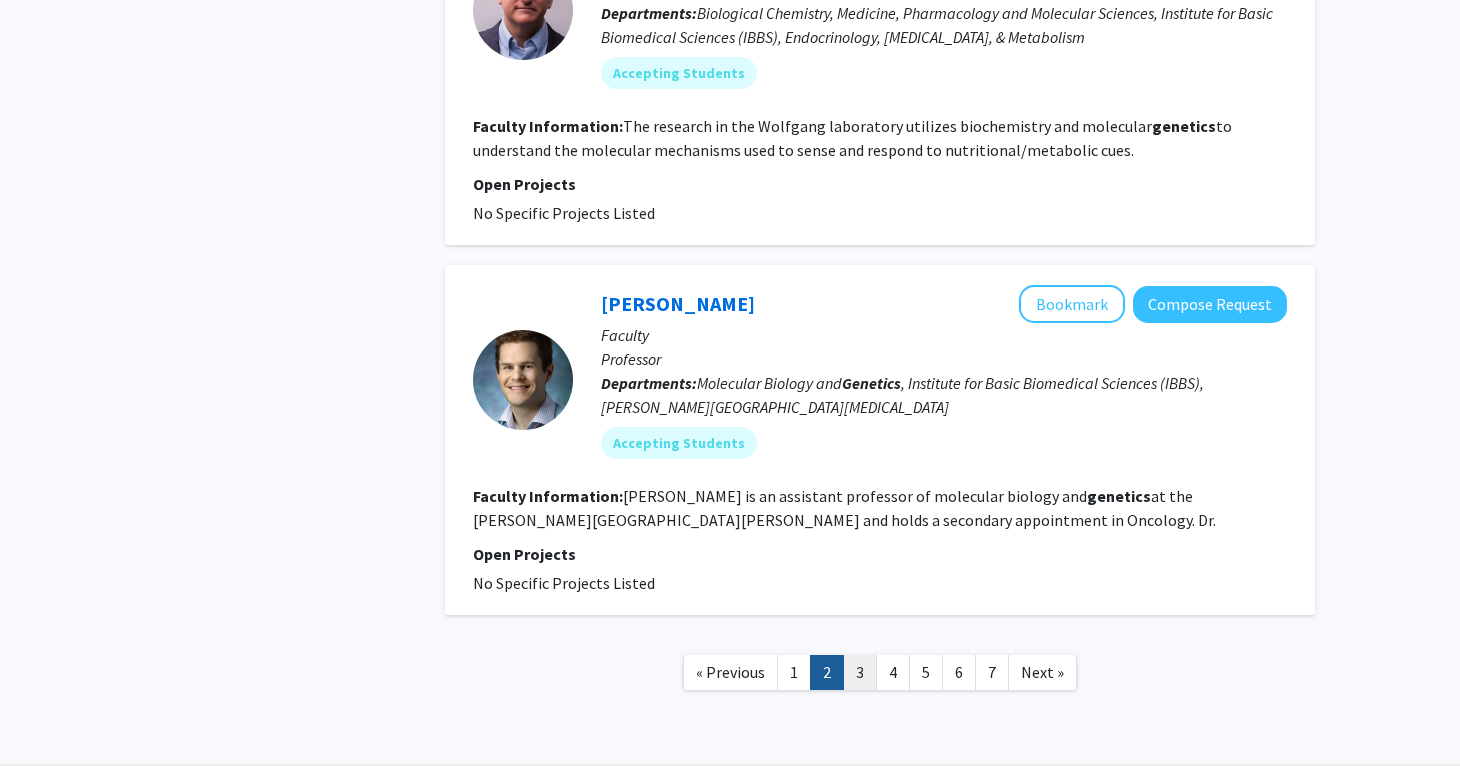 click on "3" 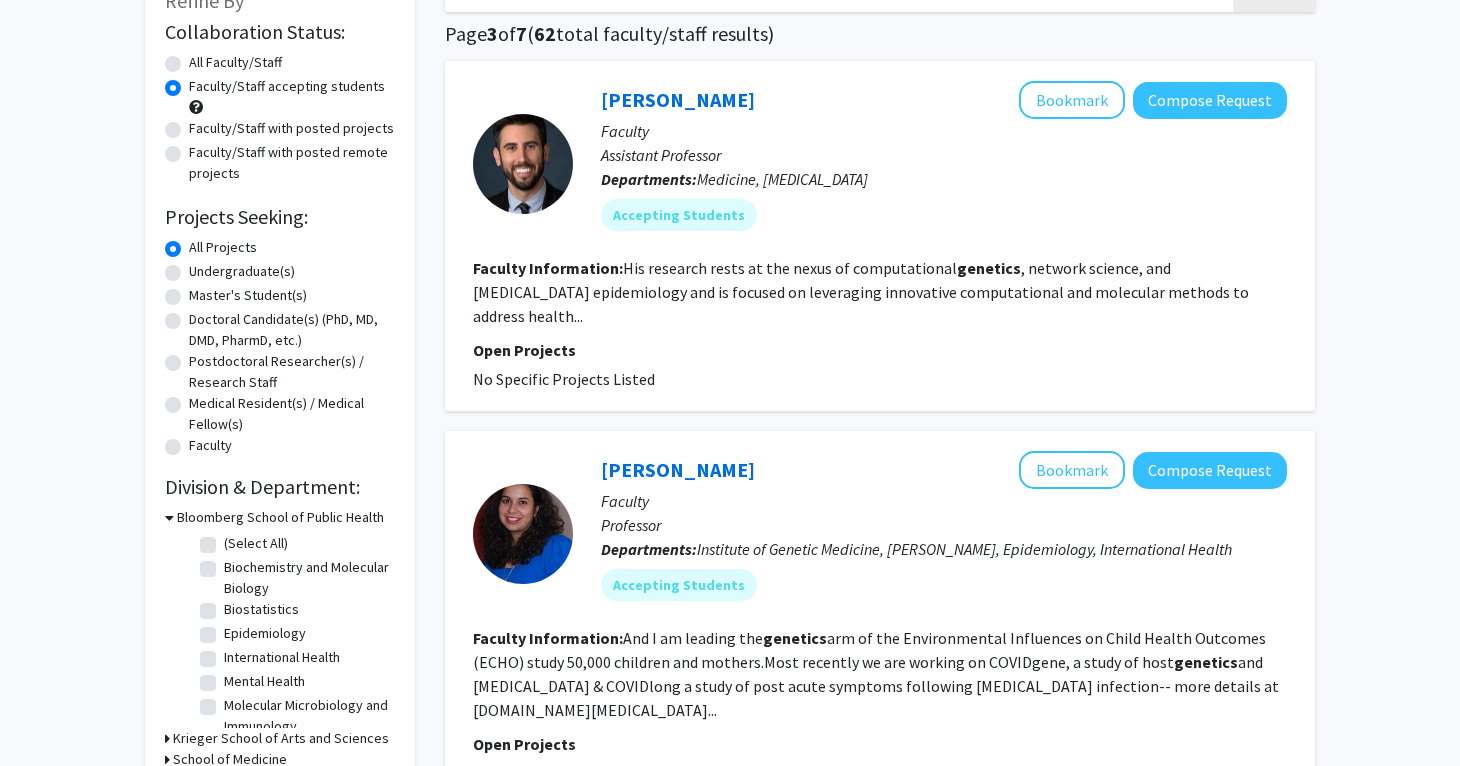 scroll, scrollTop: 147, scrollLeft: 0, axis: vertical 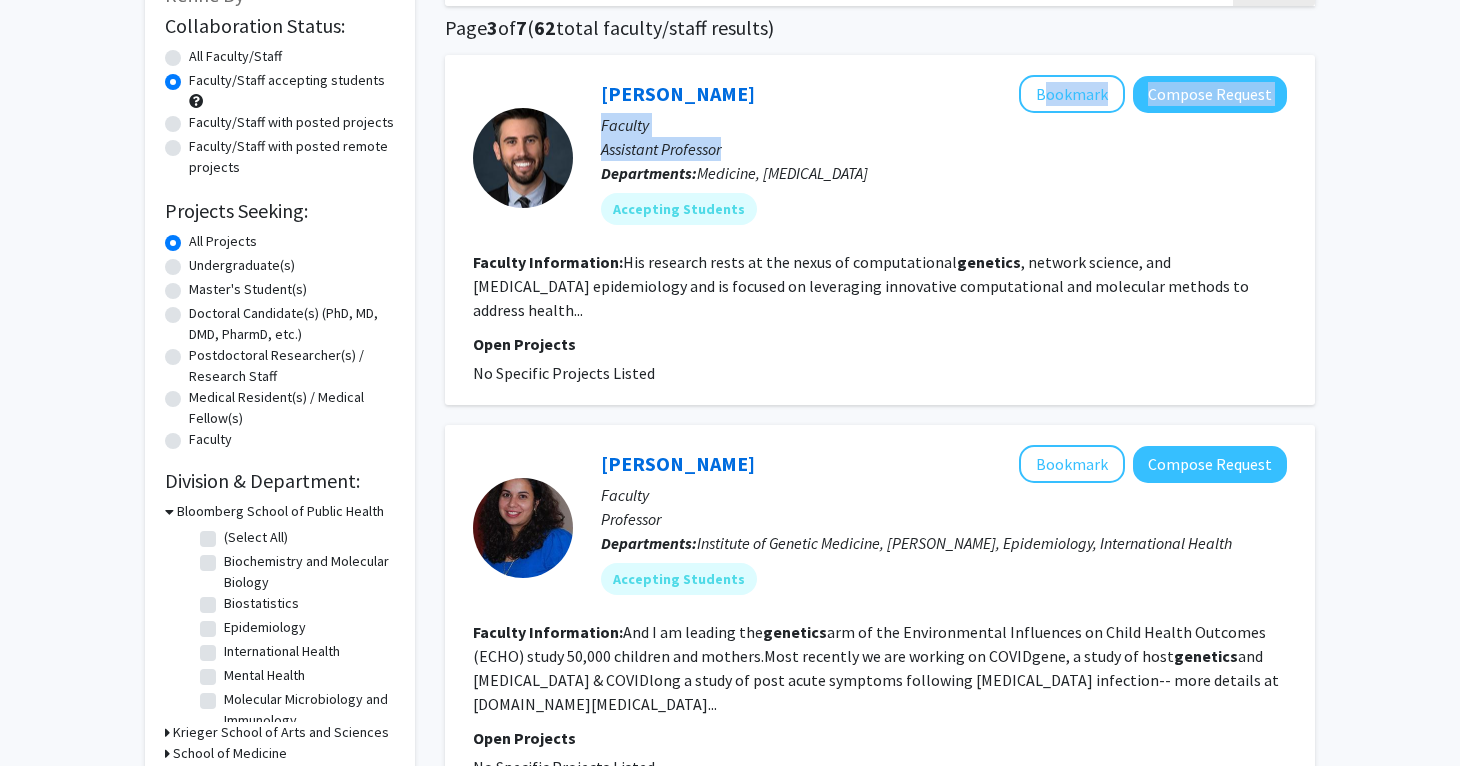 drag, startPoint x: 593, startPoint y: 95, endPoint x: 749, endPoint y: 143, distance: 163.21765 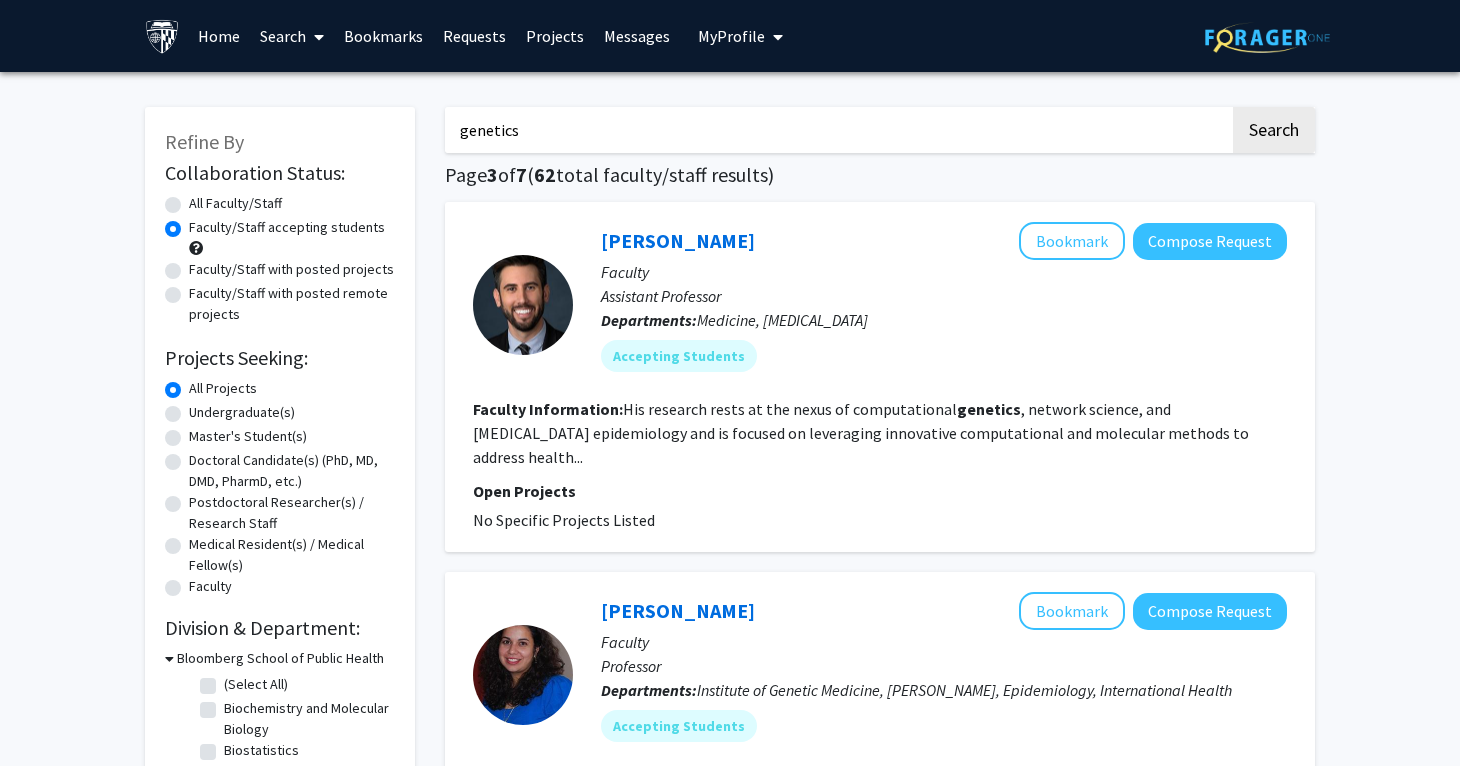 scroll, scrollTop: 0, scrollLeft: 0, axis: both 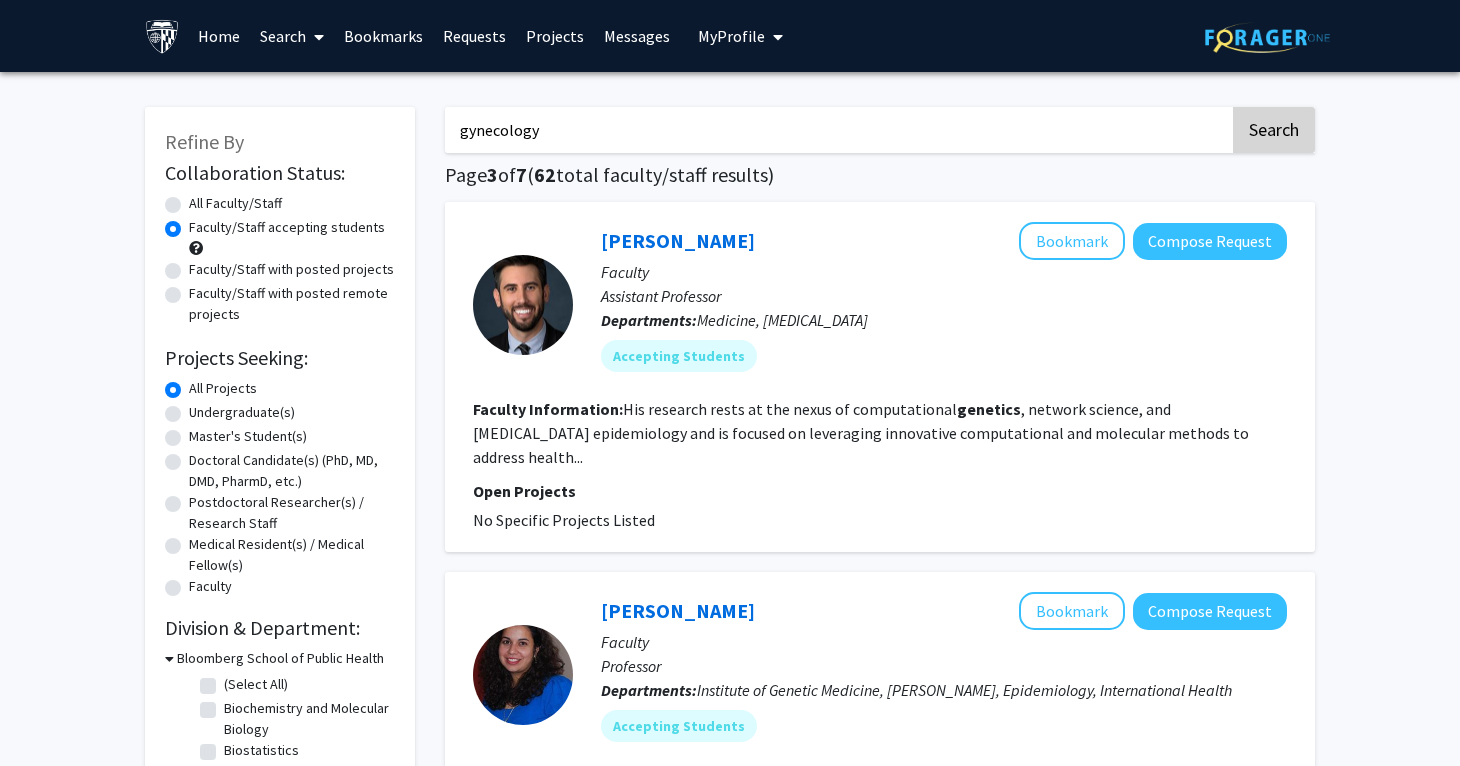 type on "gynecology" 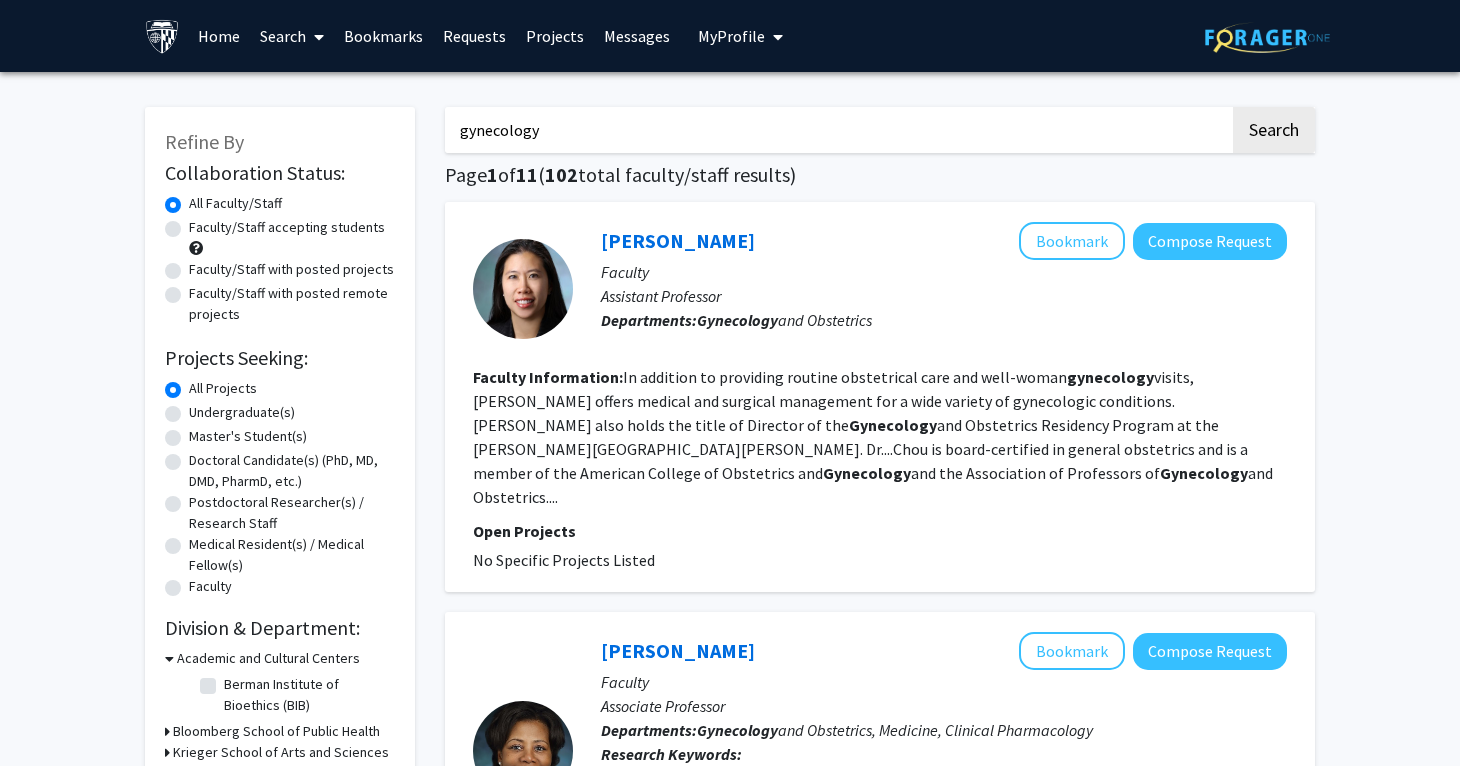 click on "Faculty/Staff accepting students" 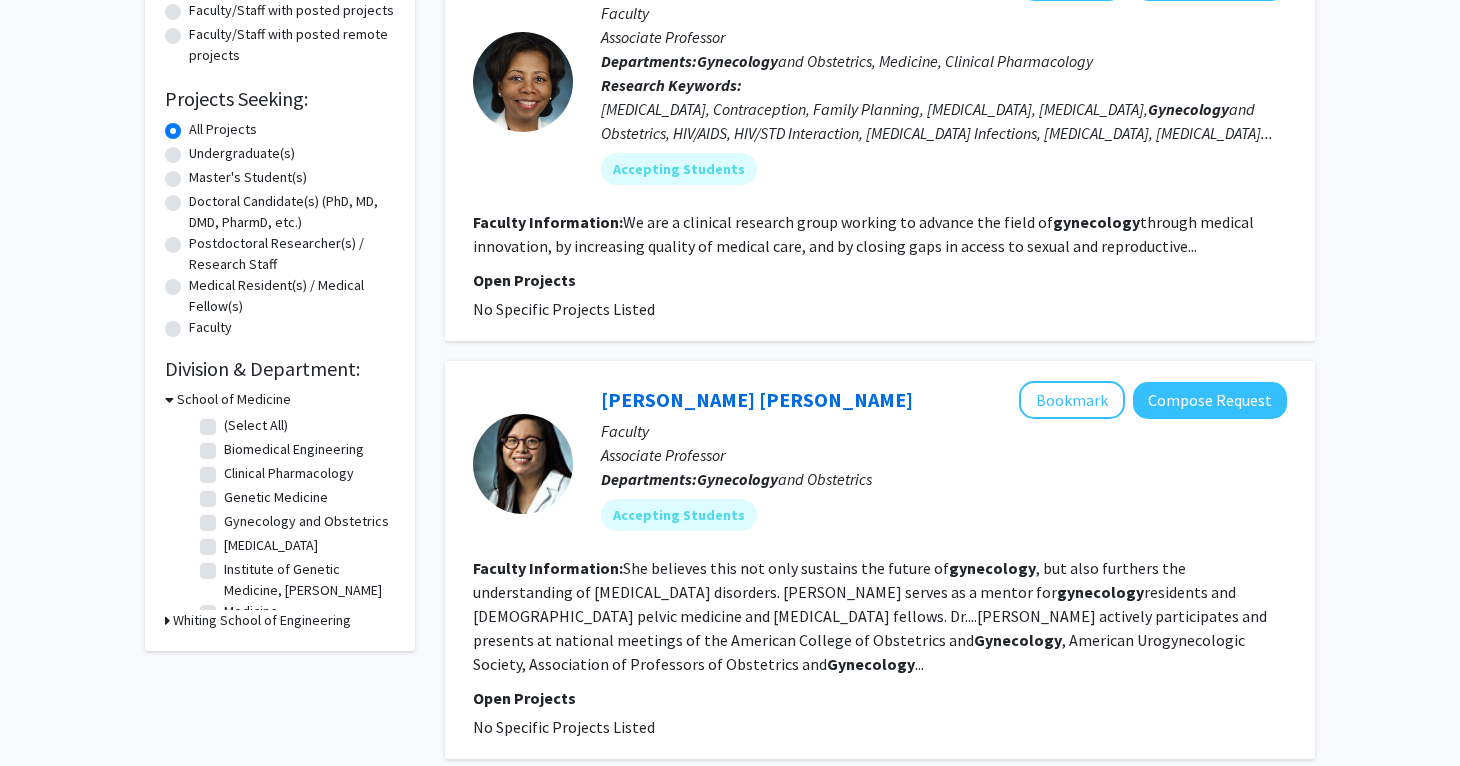 scroll, scrollTop: 409, scrollLeft: 0, axis: vertical 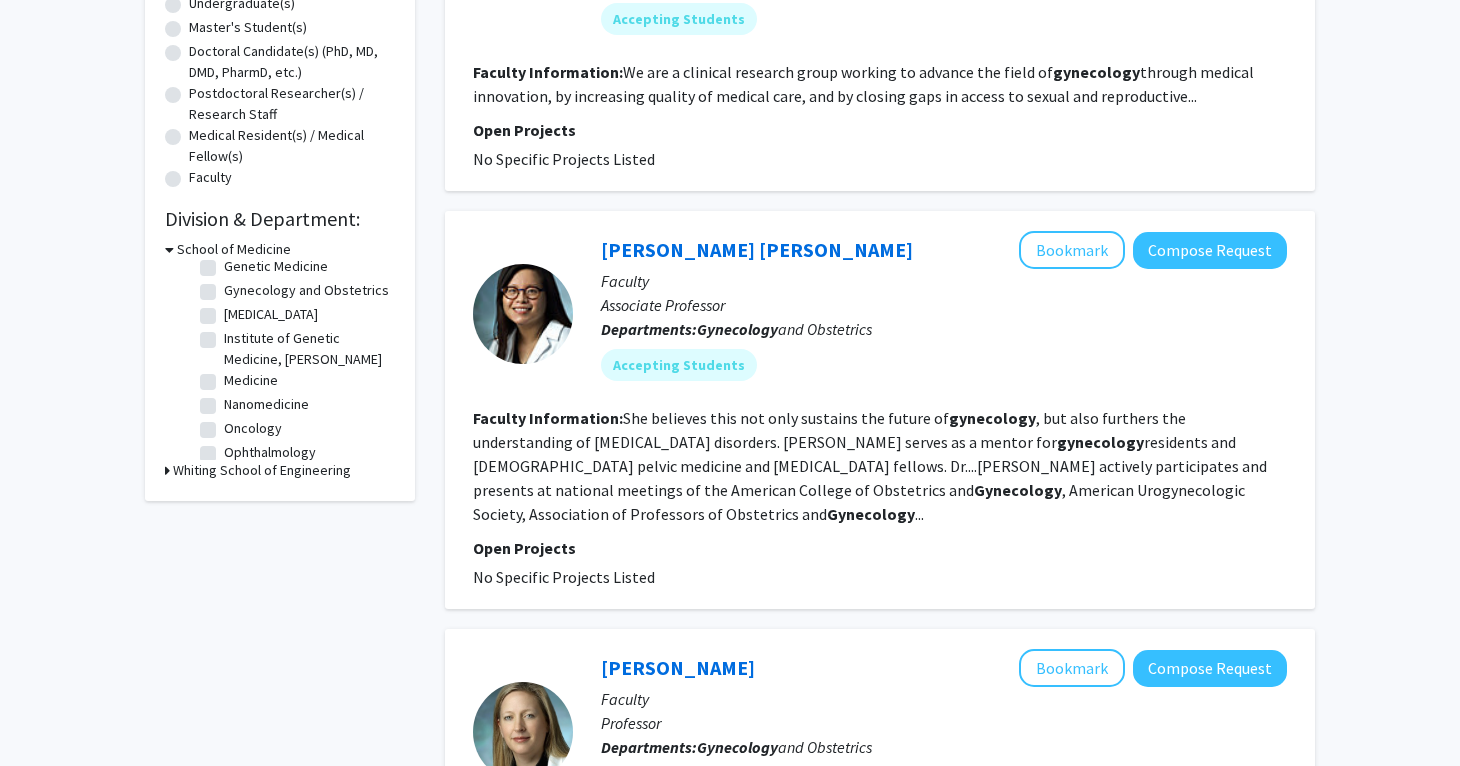click on "Institute of Genetic Medicine, [PERSON_NAME]" 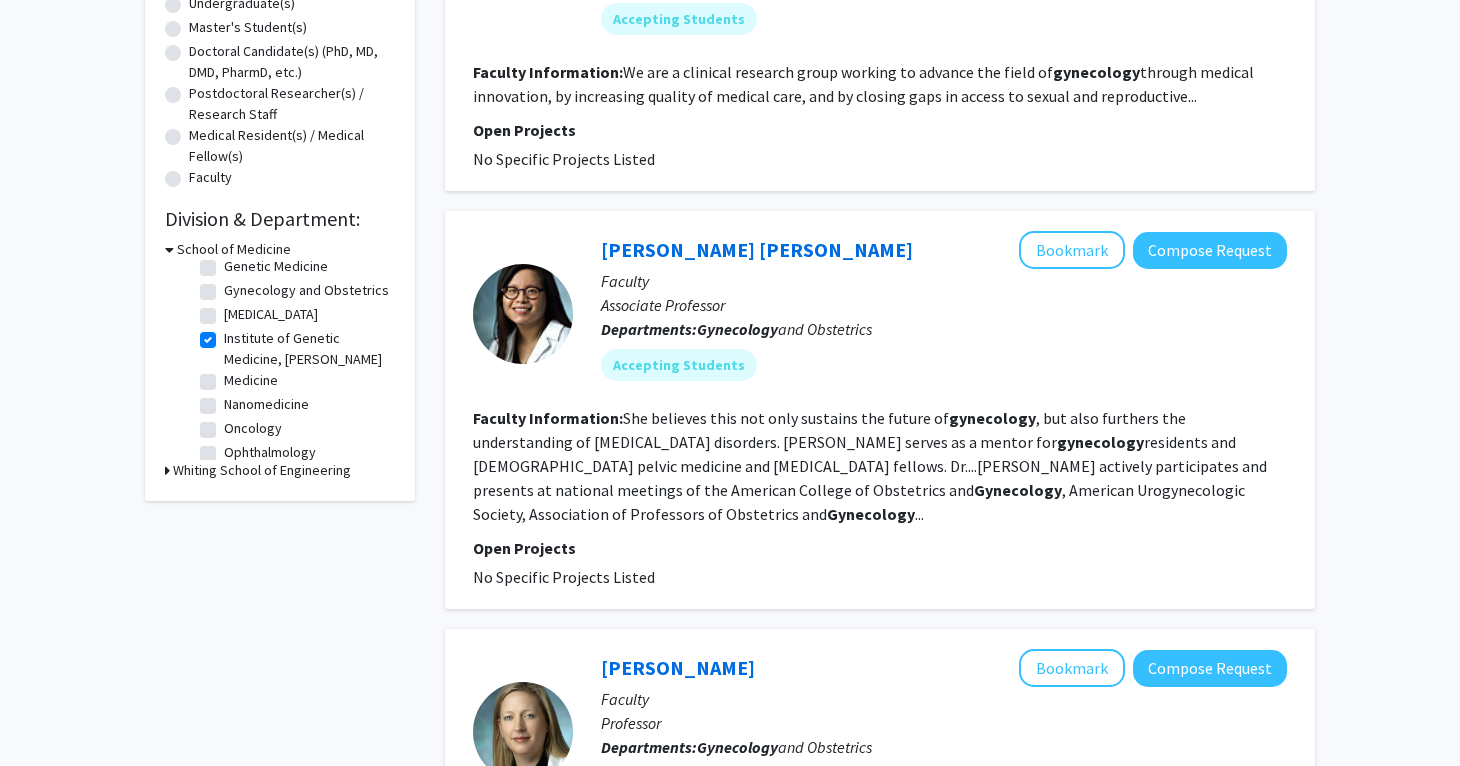 checkbox on "true" 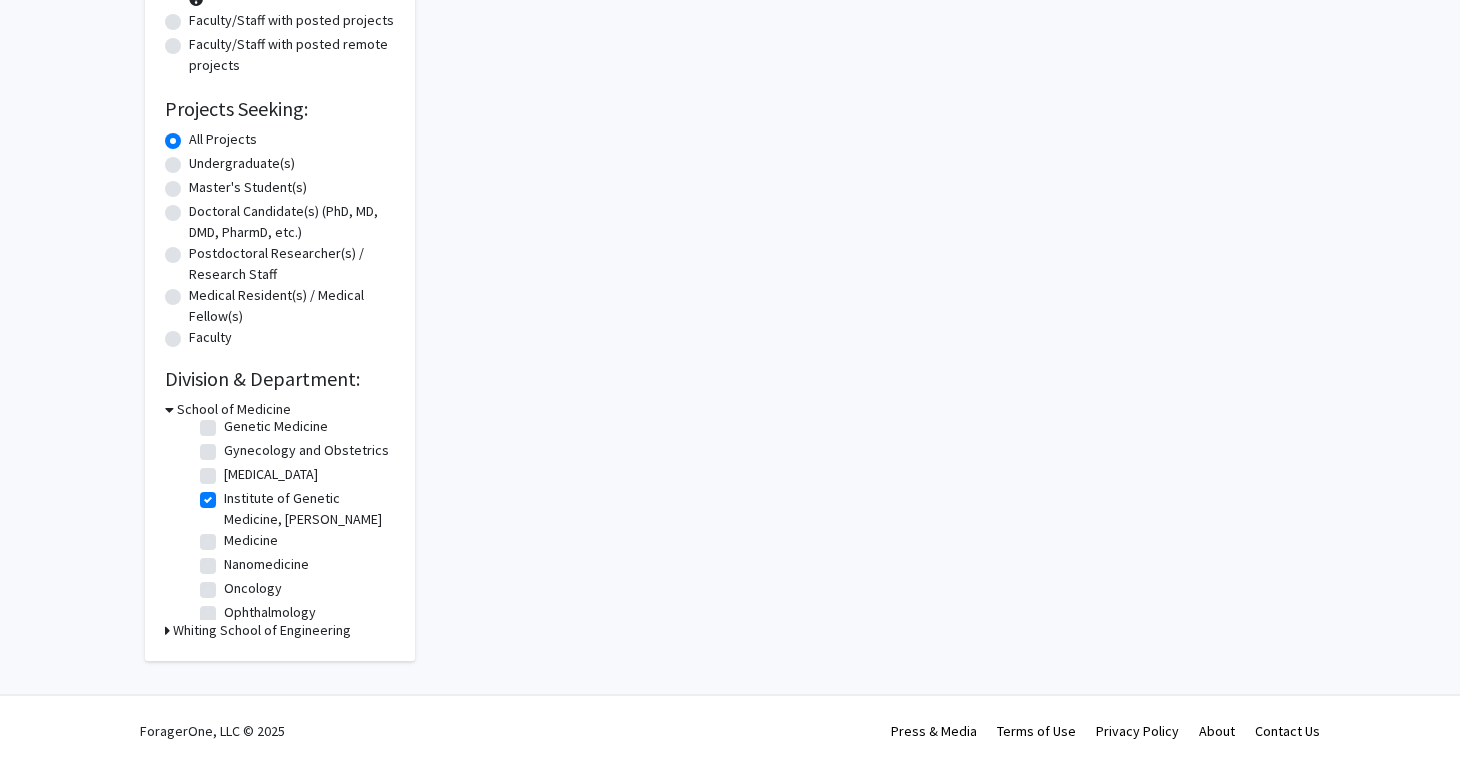 scroll, scrollTop: 0, scrollLeft: 0, axis: both 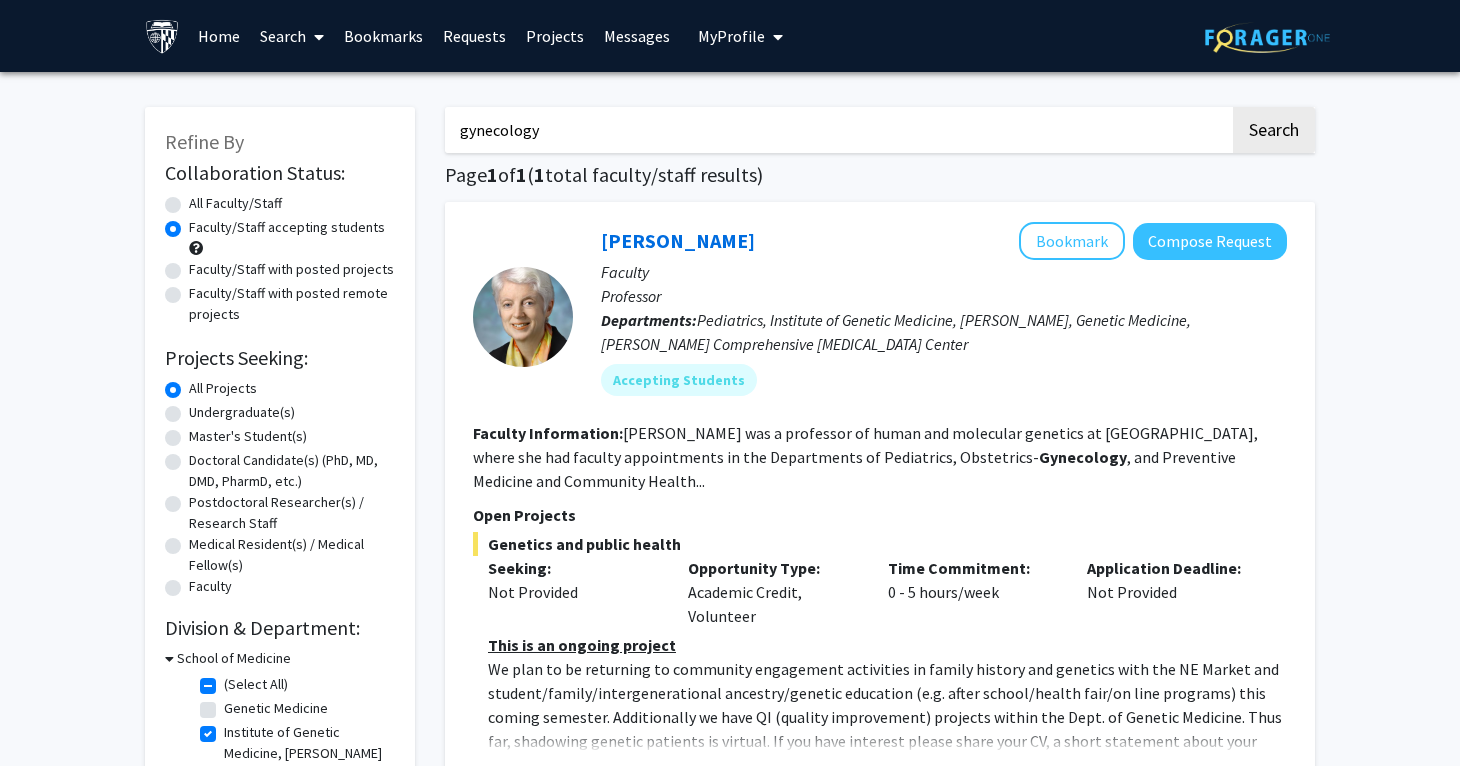 click on "gynecology" at bounding box center [837, 130] 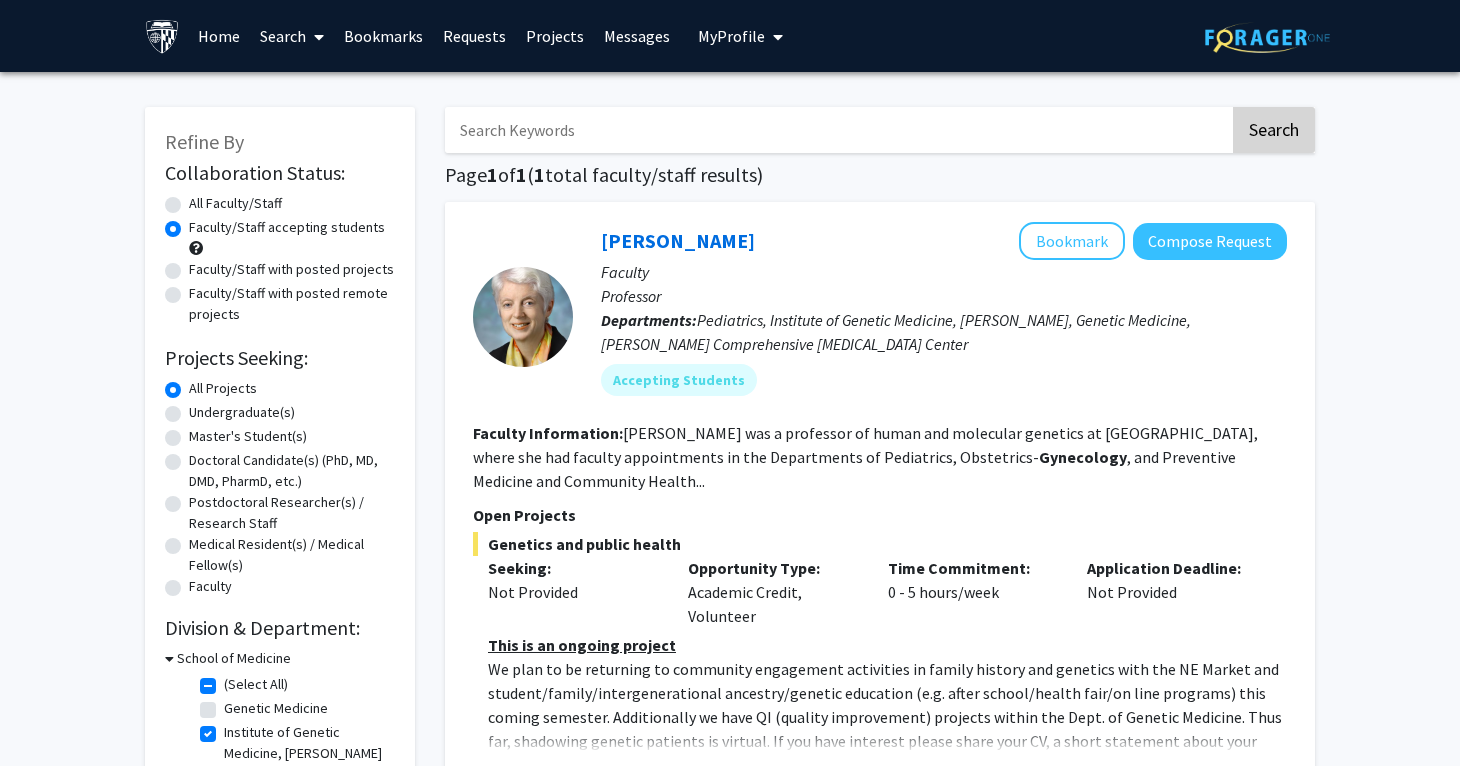 type 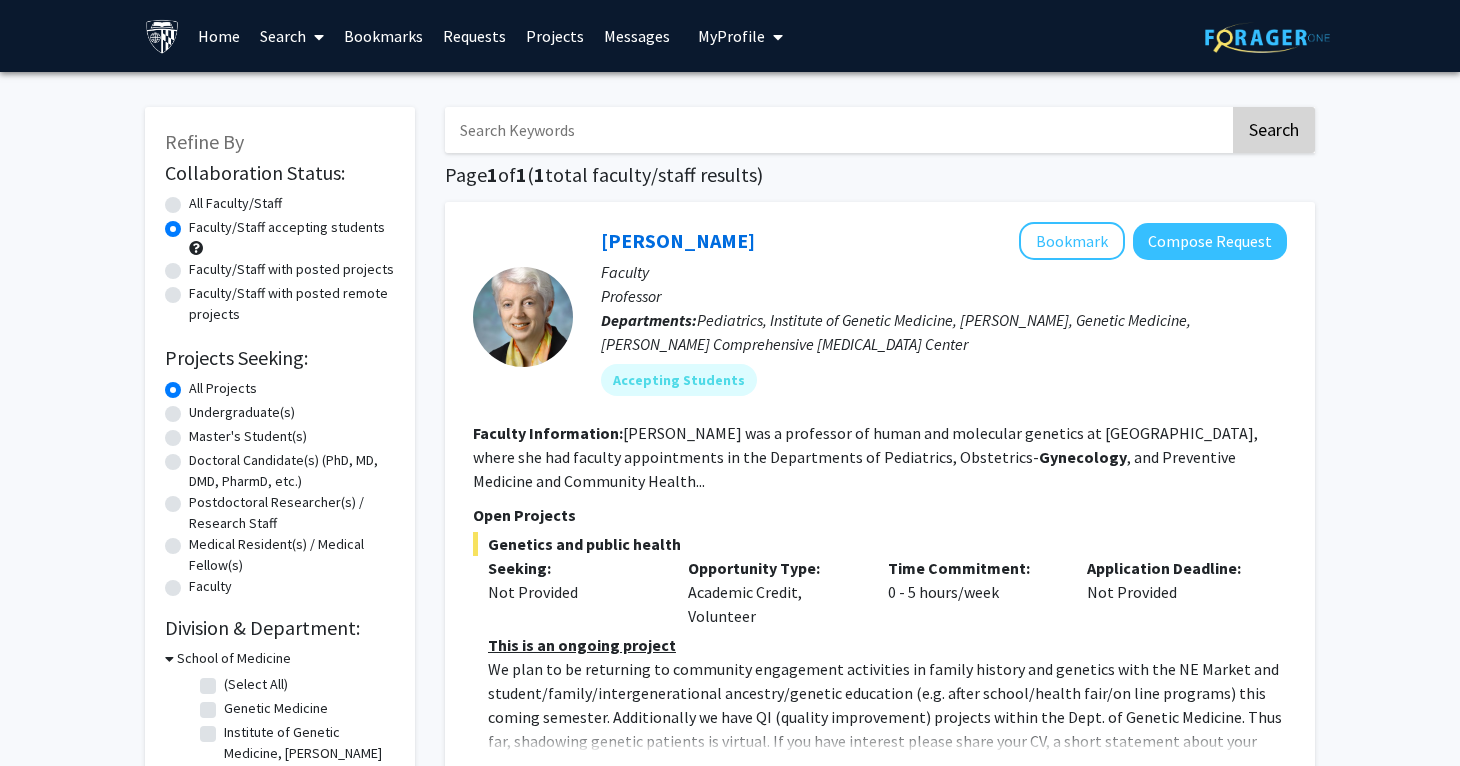 radio on "true" 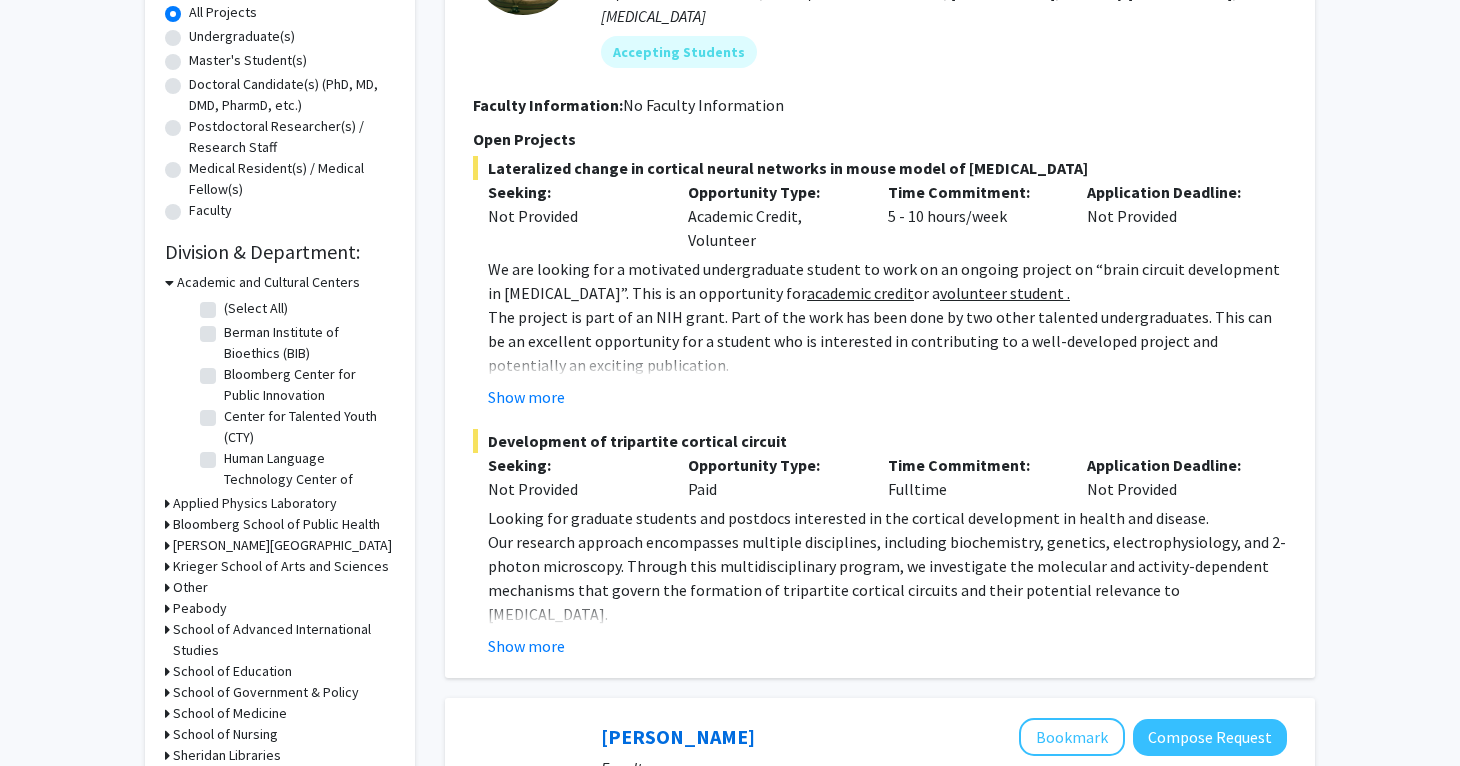 scroll, scrollTop: 405, scrollLeft: 0, axis: vertical 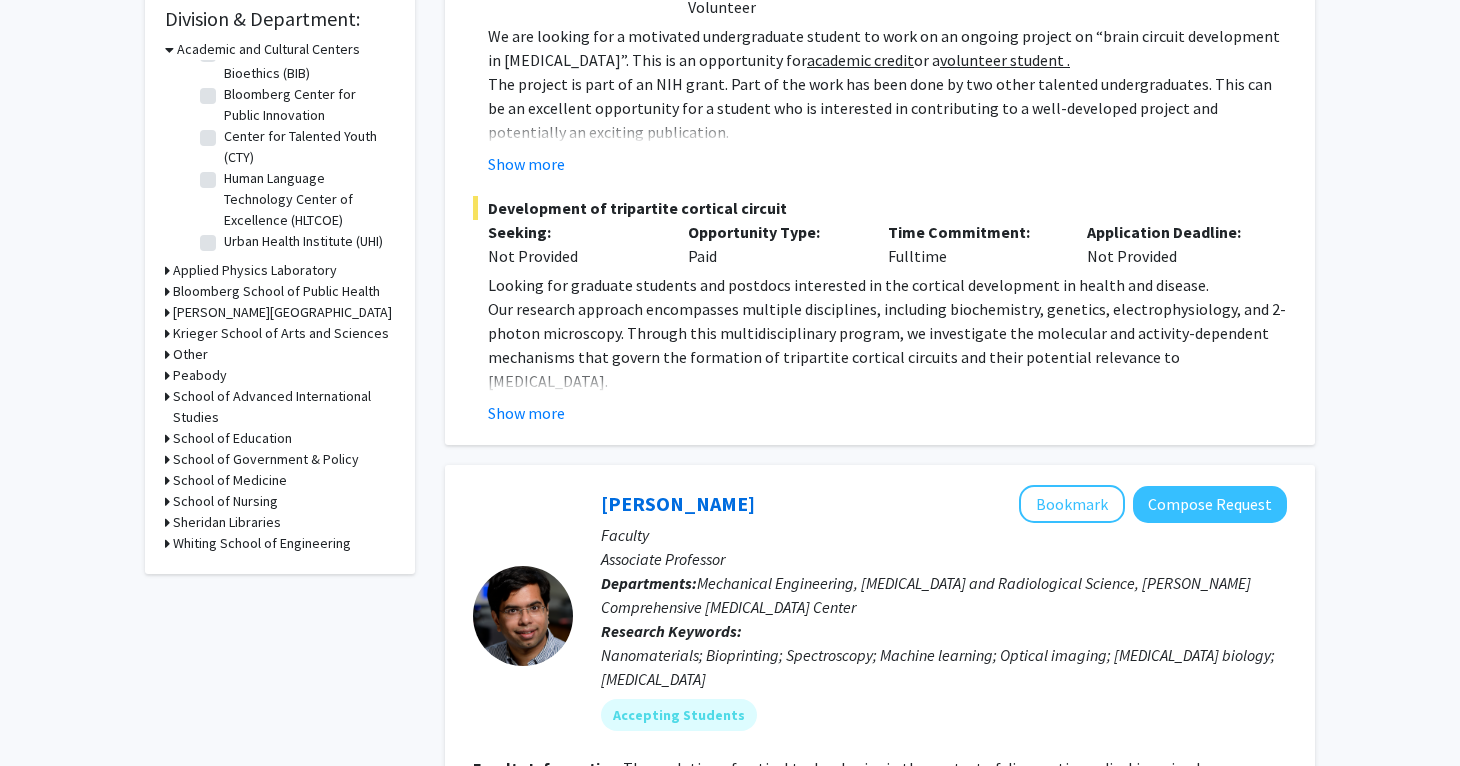 click on "School of Medicine" at bounding box center (230, 480) 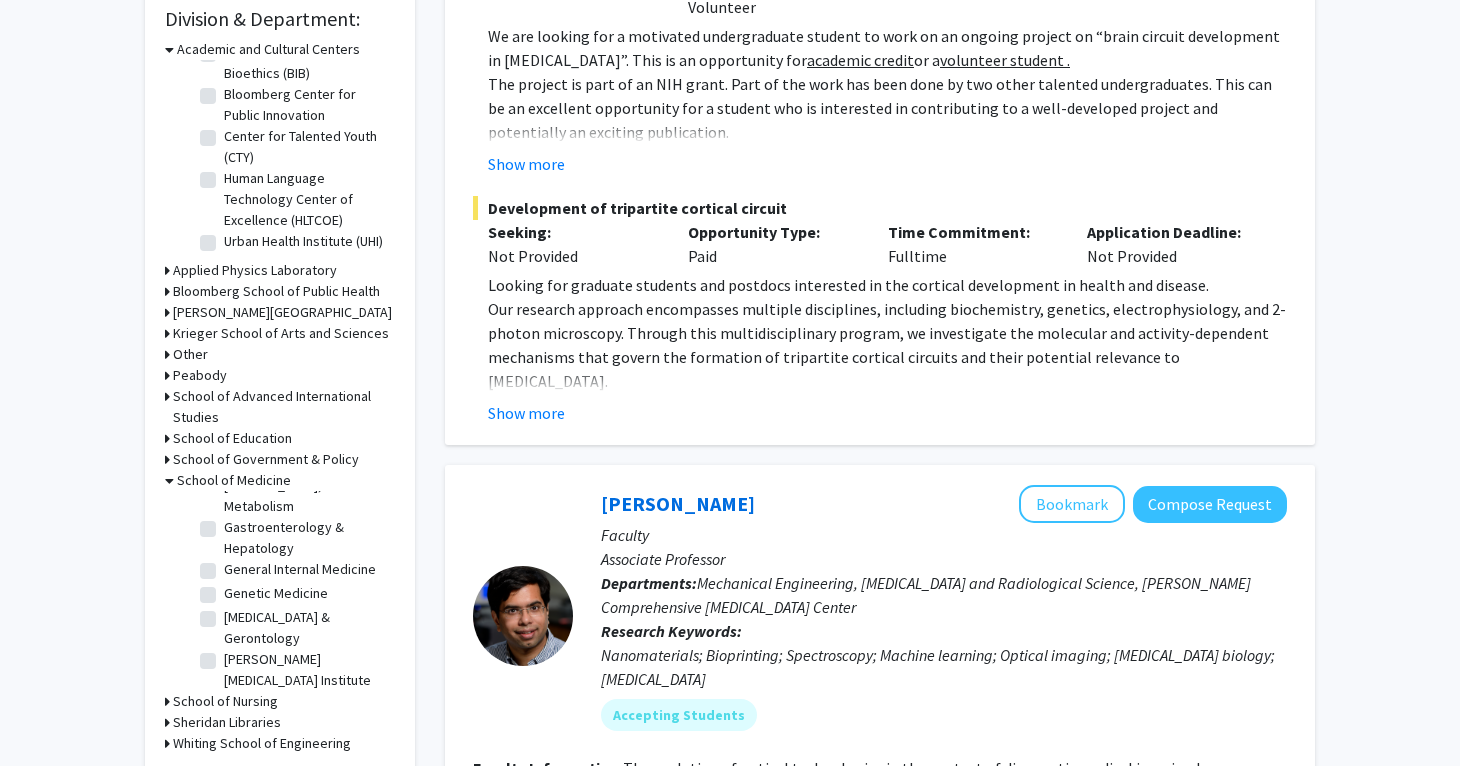 scroll, scrollTop: 1196, scrollLeft: 0, axis: vertical 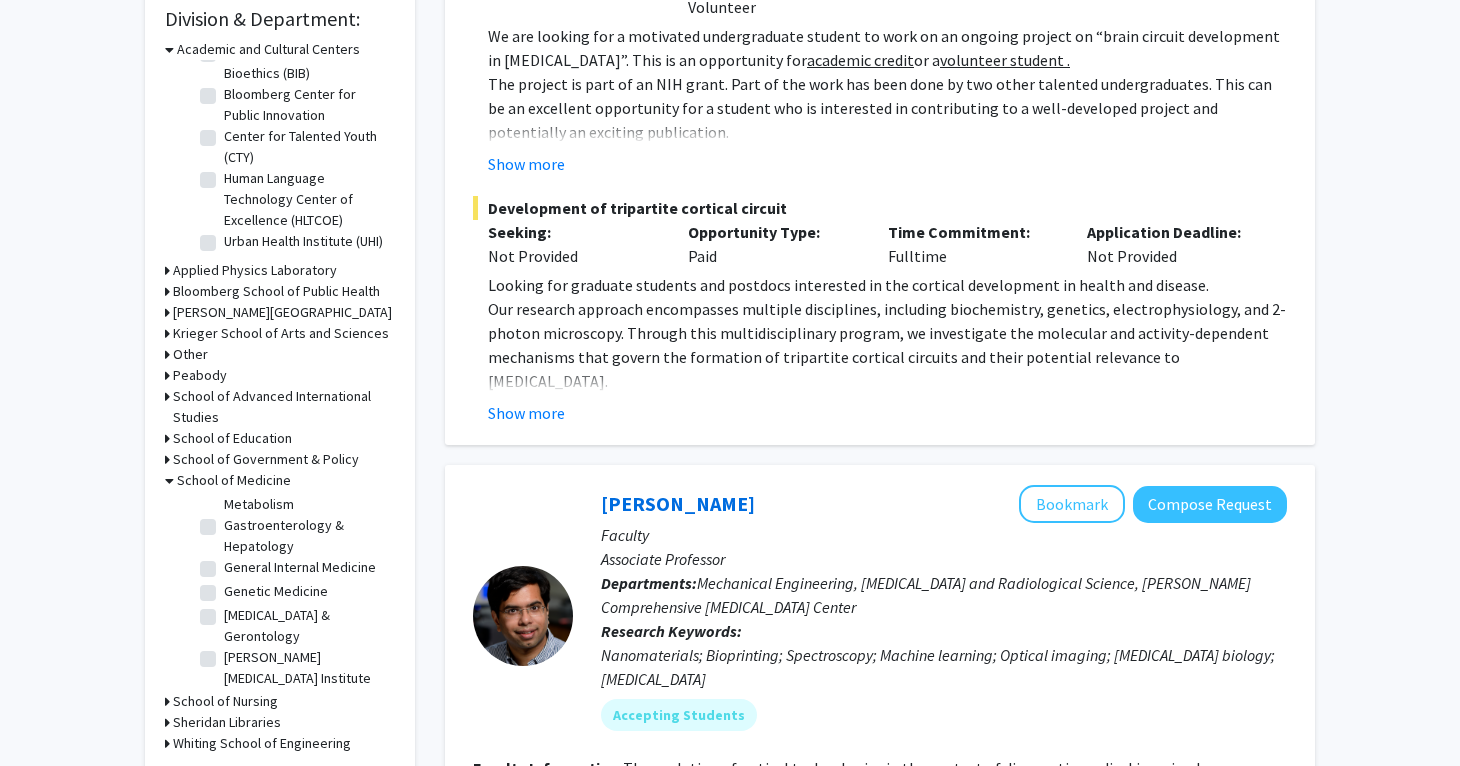 click on "Gynecology and Obstetrics" 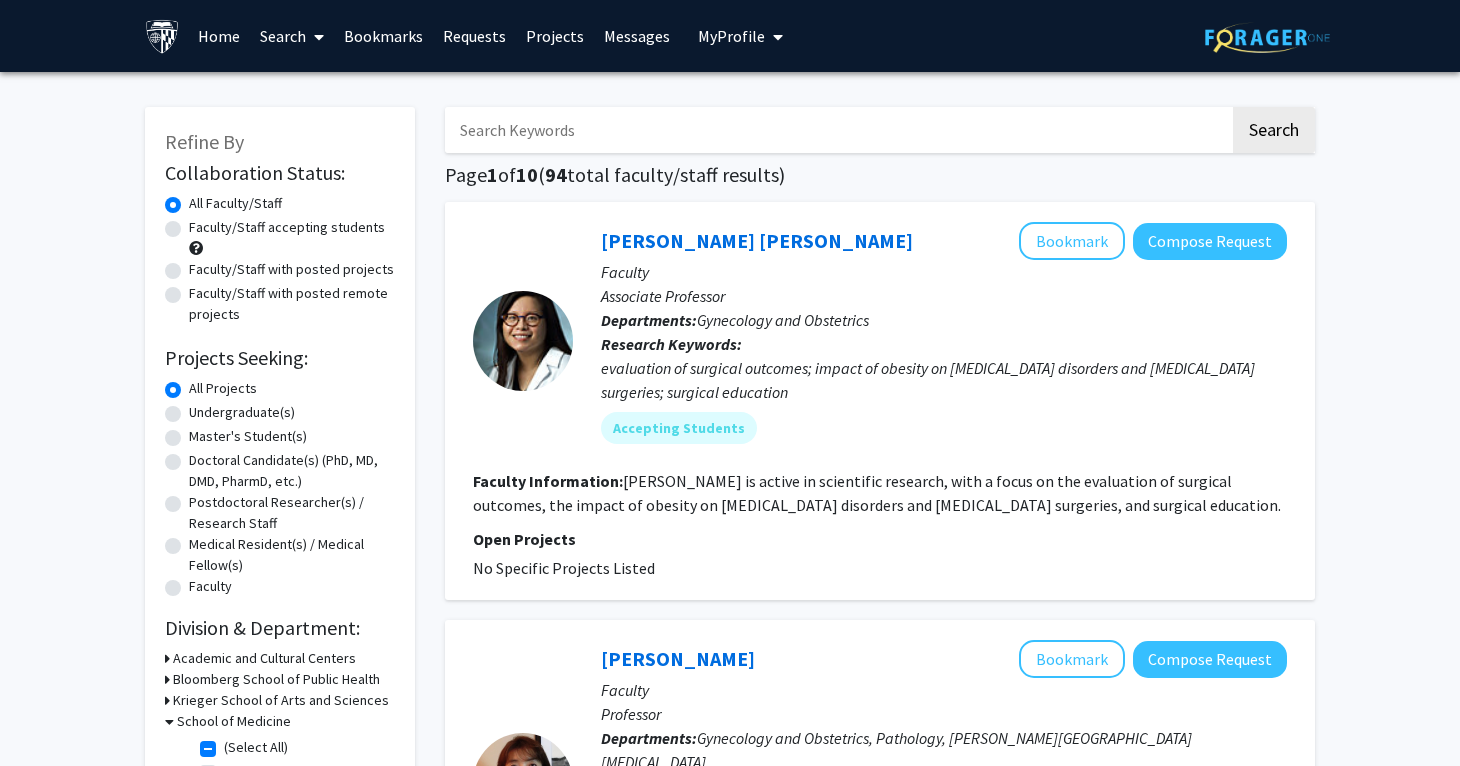 scroll, scrollTop: 0, scrollLeft: 0, axis: both 